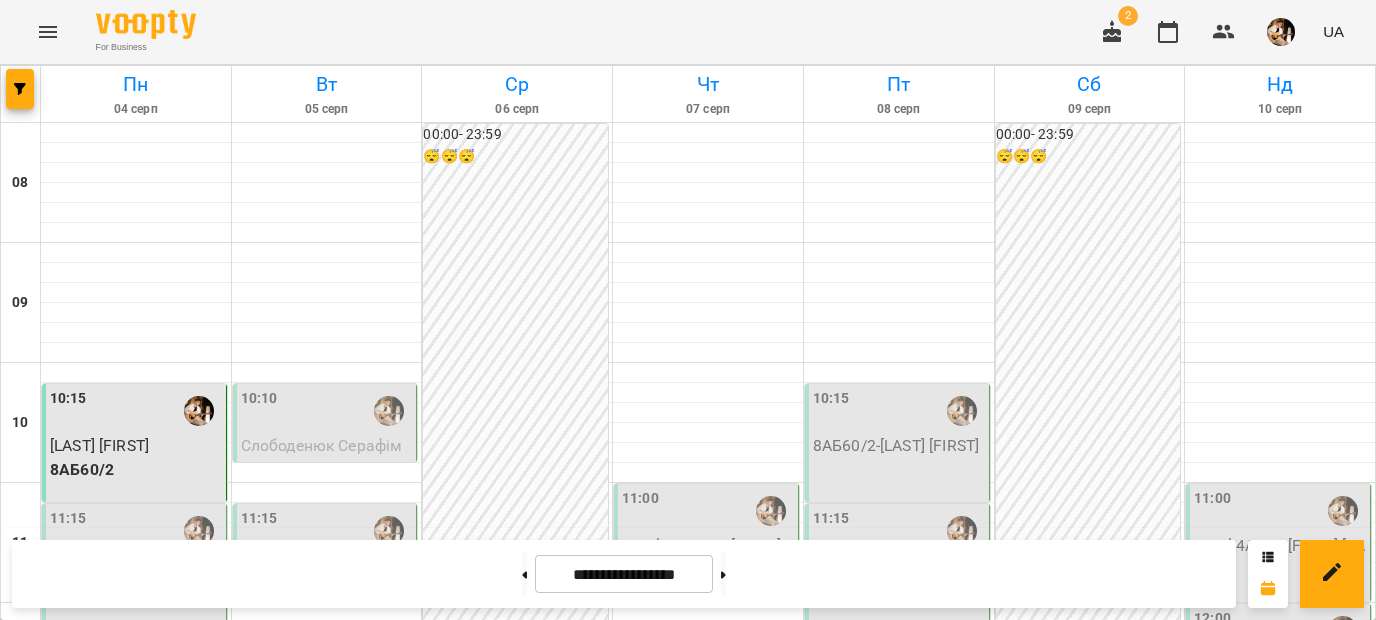 scroll, scrollTop: 0, scrollLeft: 0, axis: both 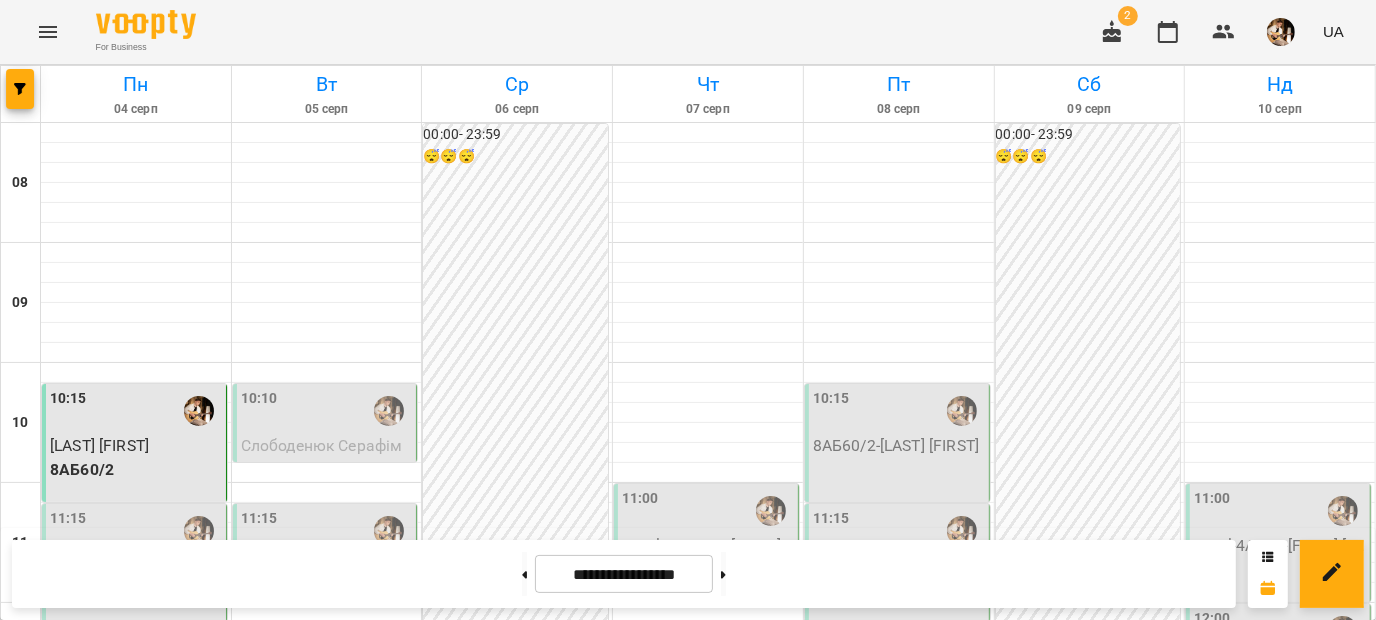 click on "Знижка-8АБ60/2 - [LAST] [FIRST]" at bounding box center (136, 577) 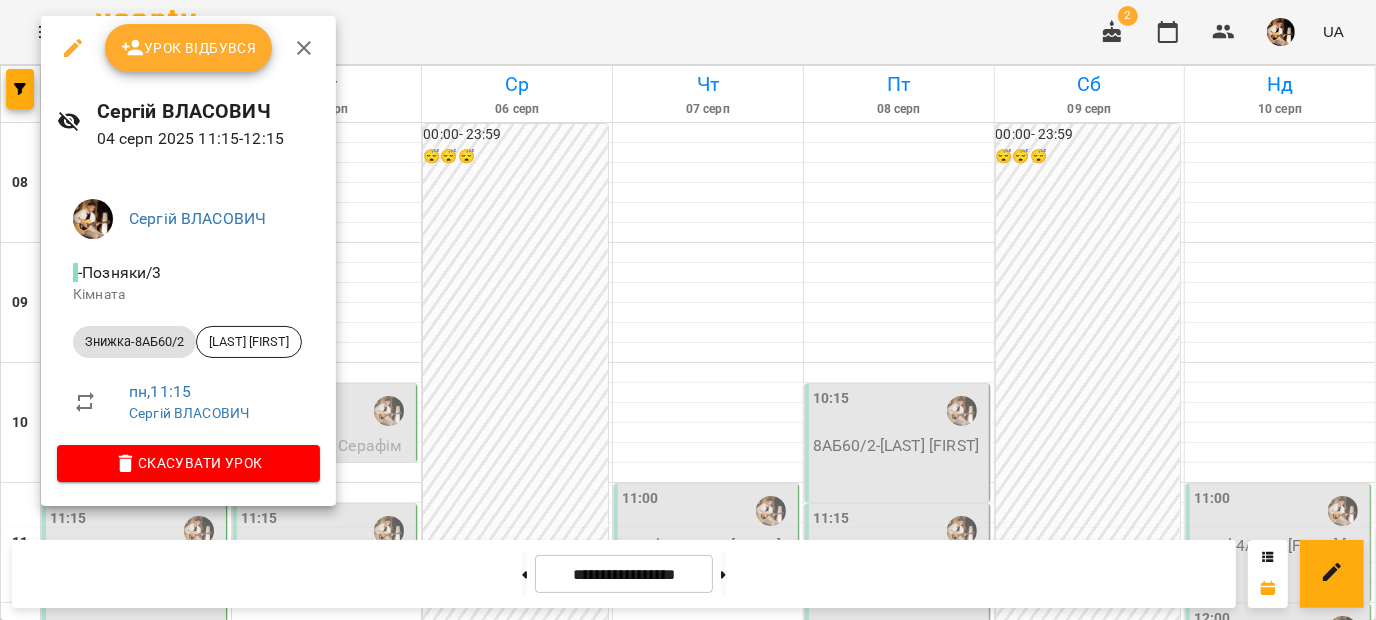 click on "Урок відбувся" at bounding box center (189, 48) 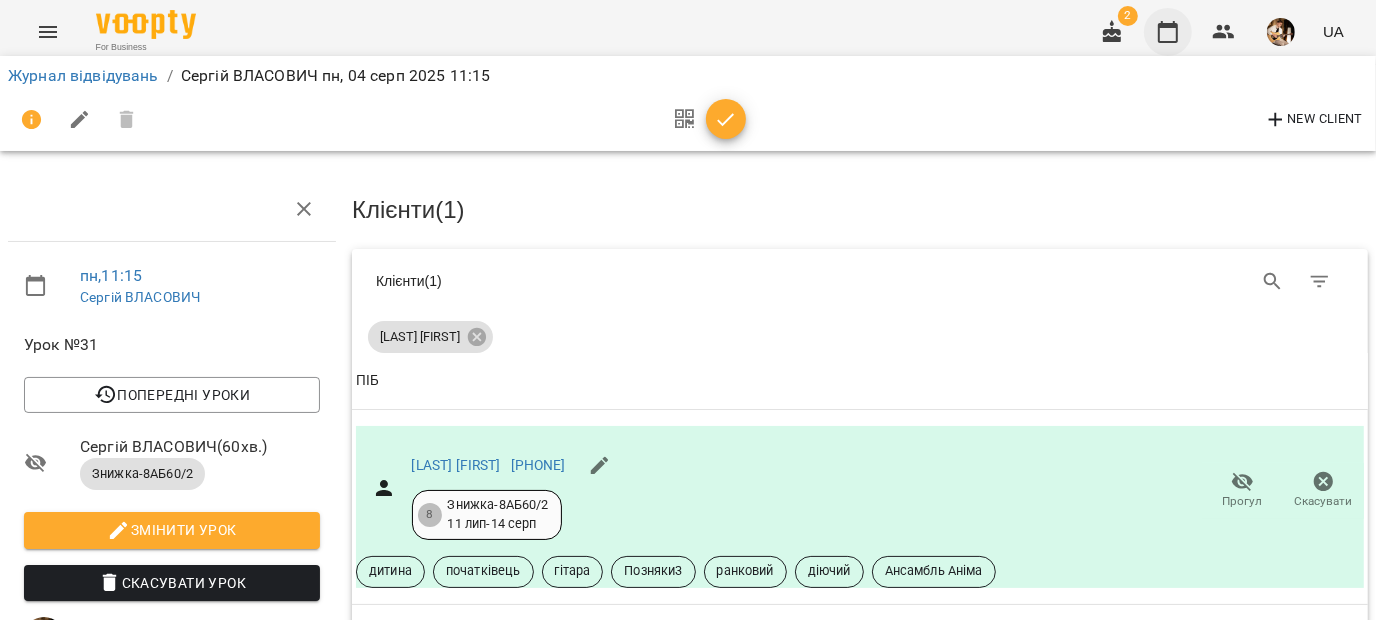 click 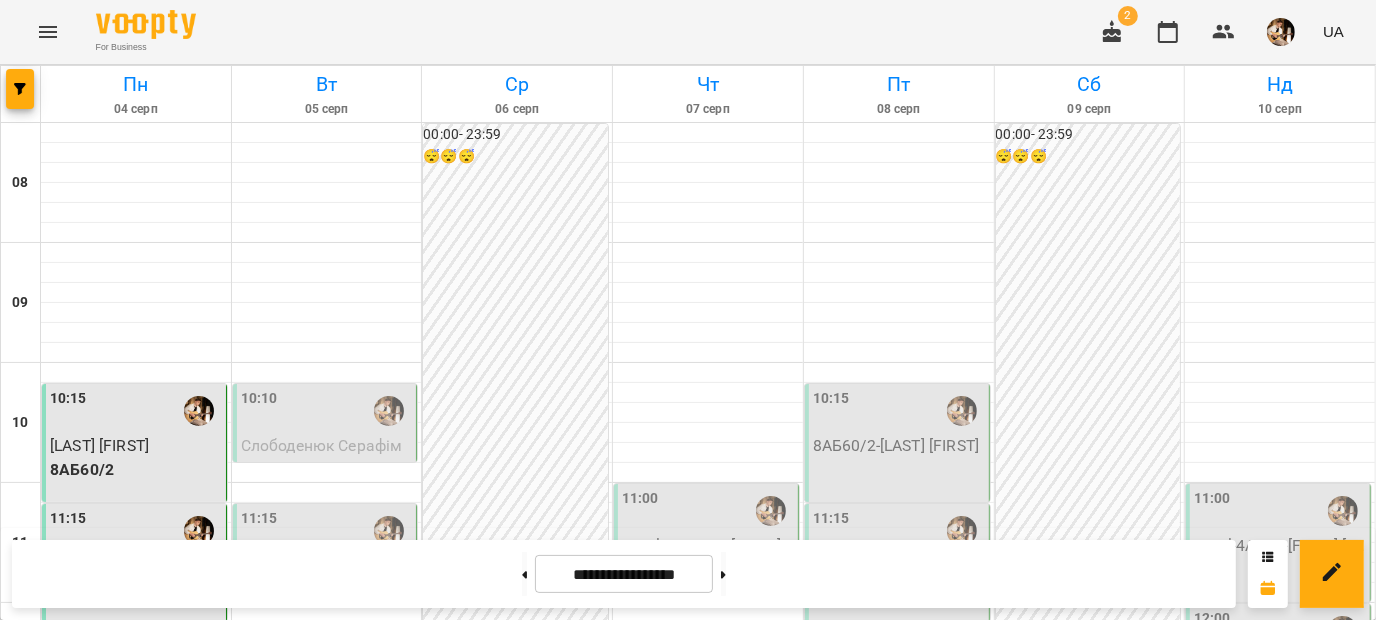 scroll, scrollTop: 257, scrollLeft: 0, axis: vertical 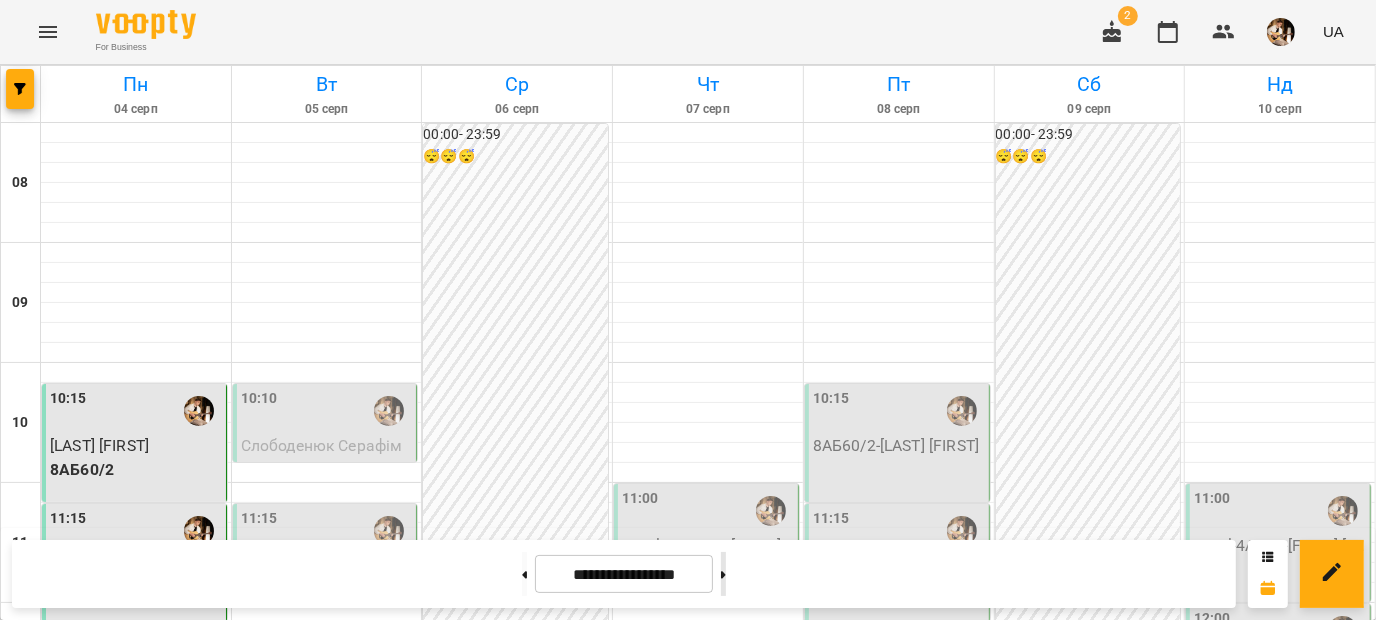 click at bounding box center [723, 574] 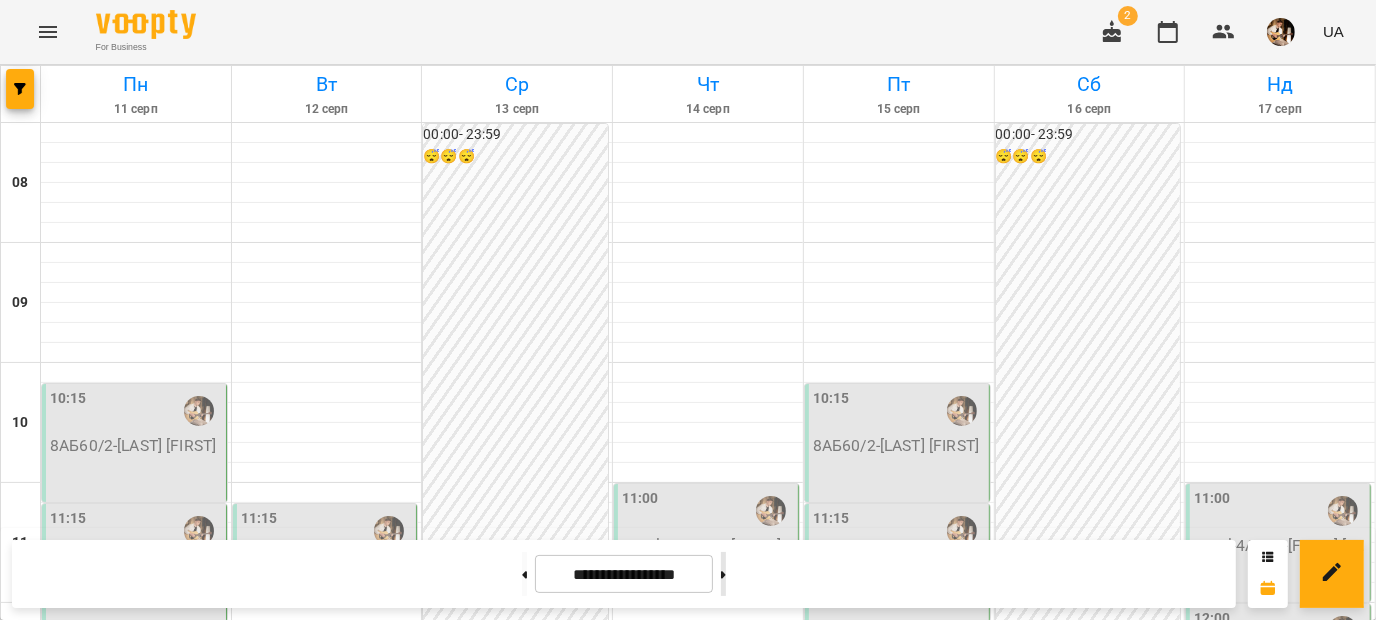 click at bounding box center (723, 574) 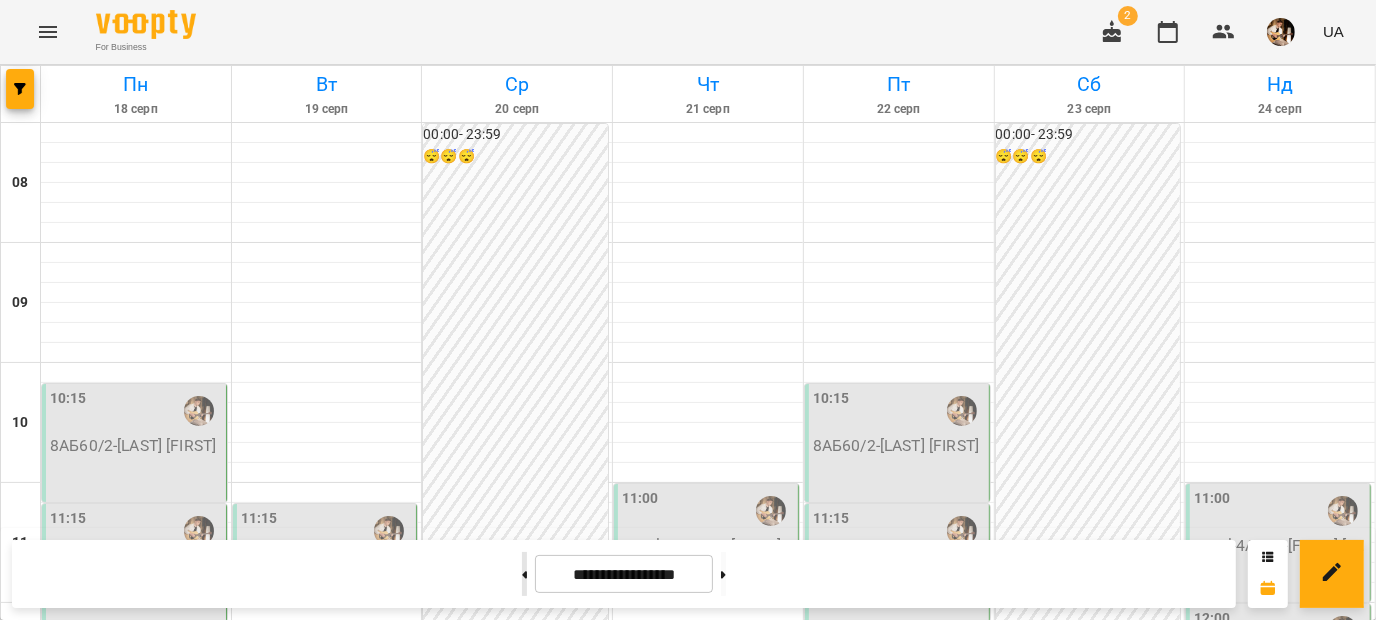 click at bounding box center [524, 574] 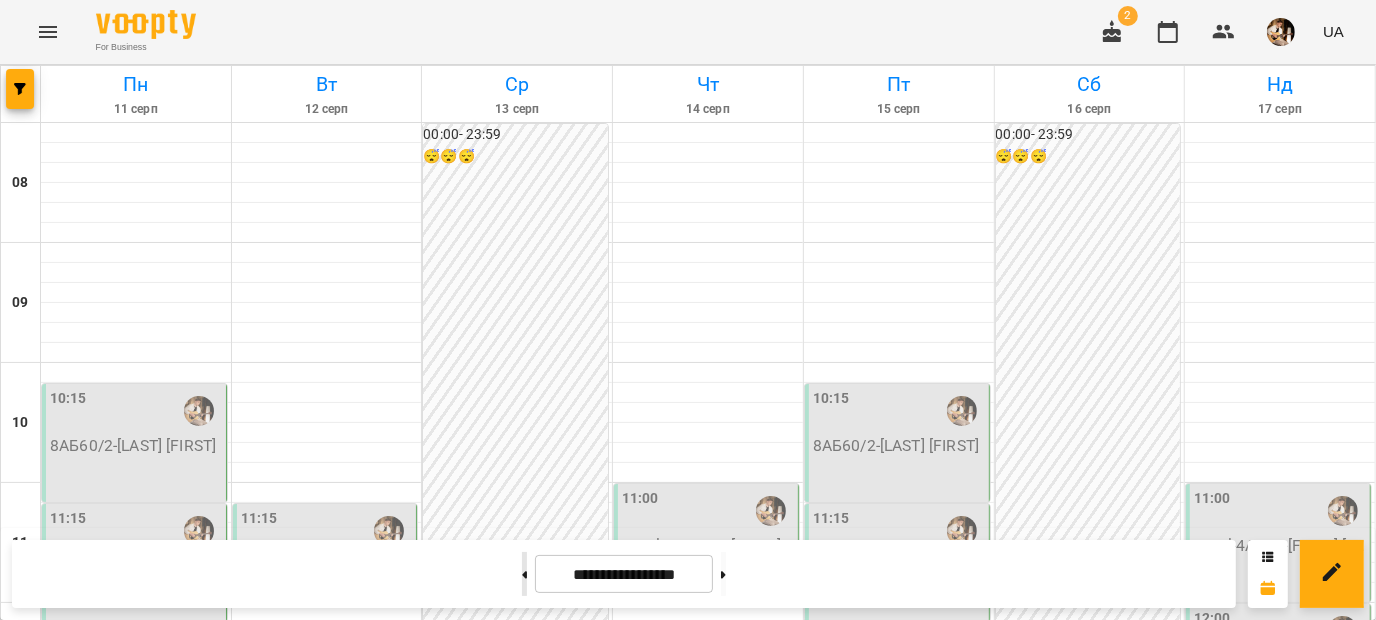 click at bounding box center [524, 574] 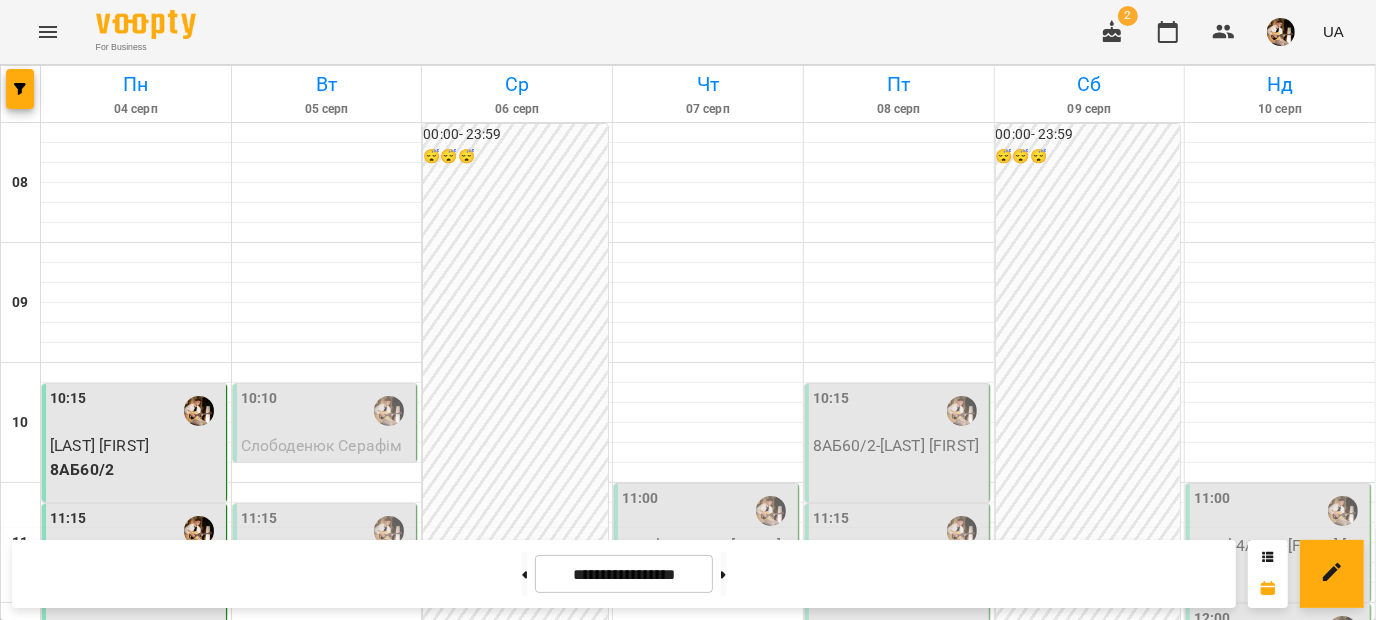 scroll, scrollTop: 341, scrollLeft: 0, axis: vertical 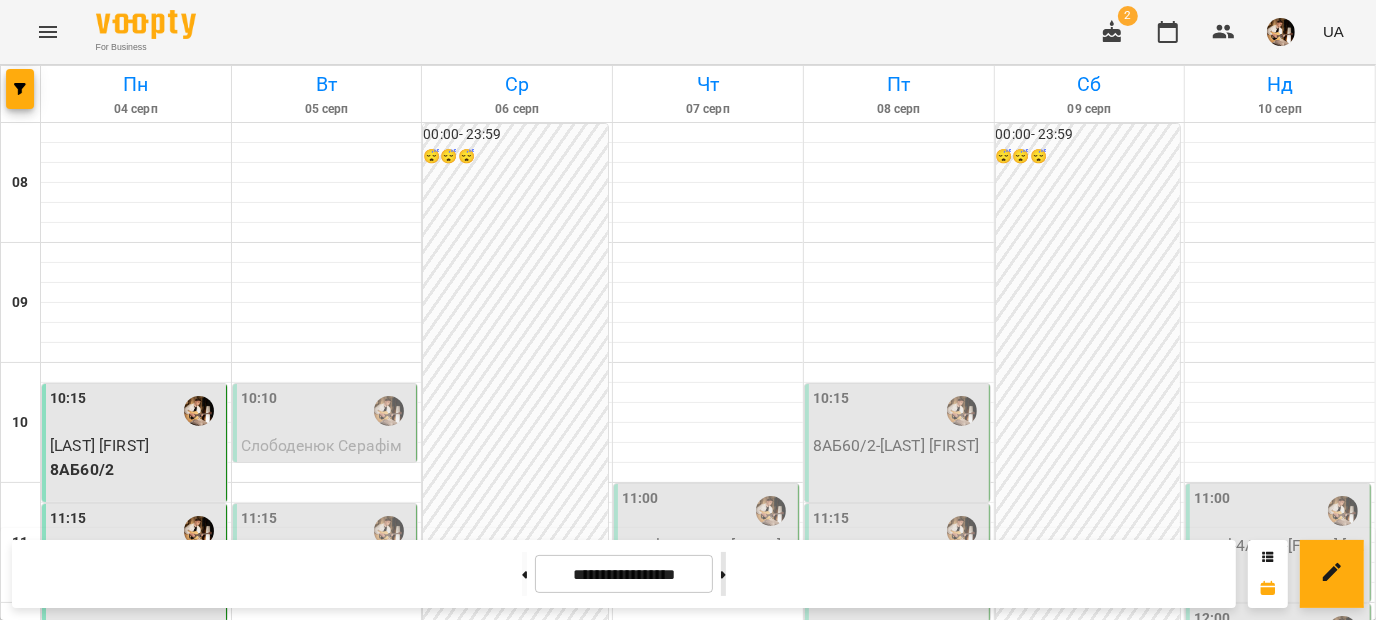click at bounding box center (723, 574) 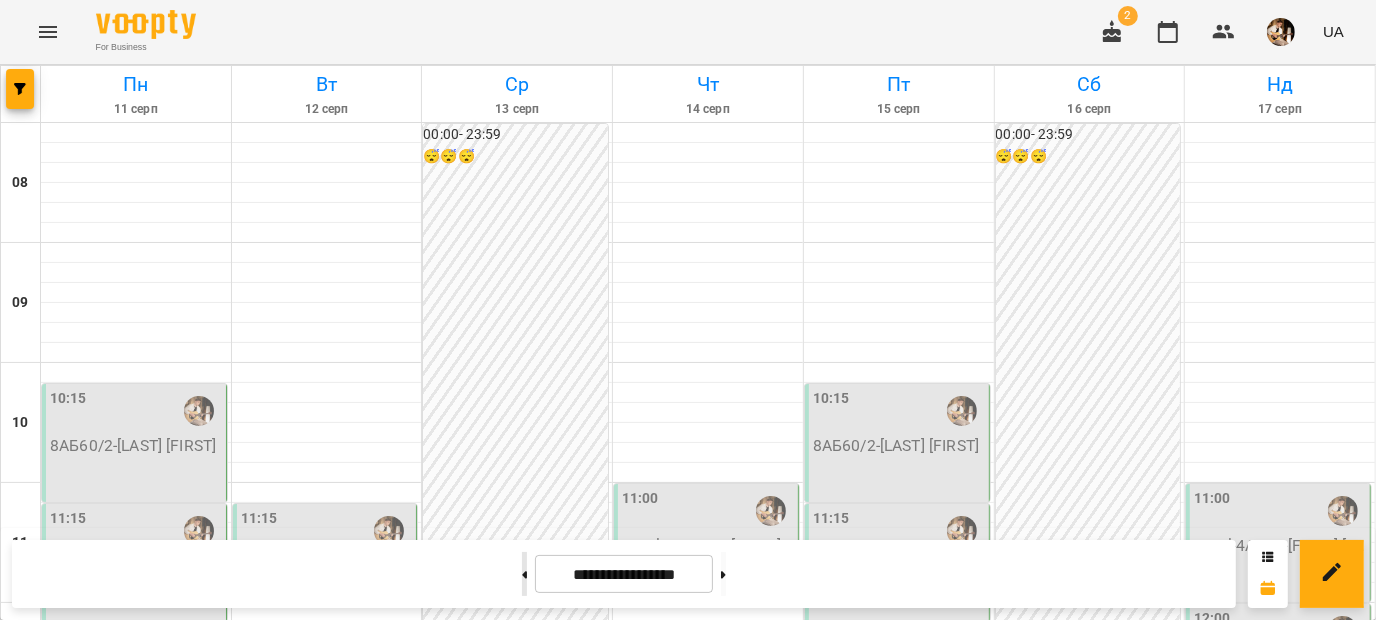 click at bounding box center [524, 574] 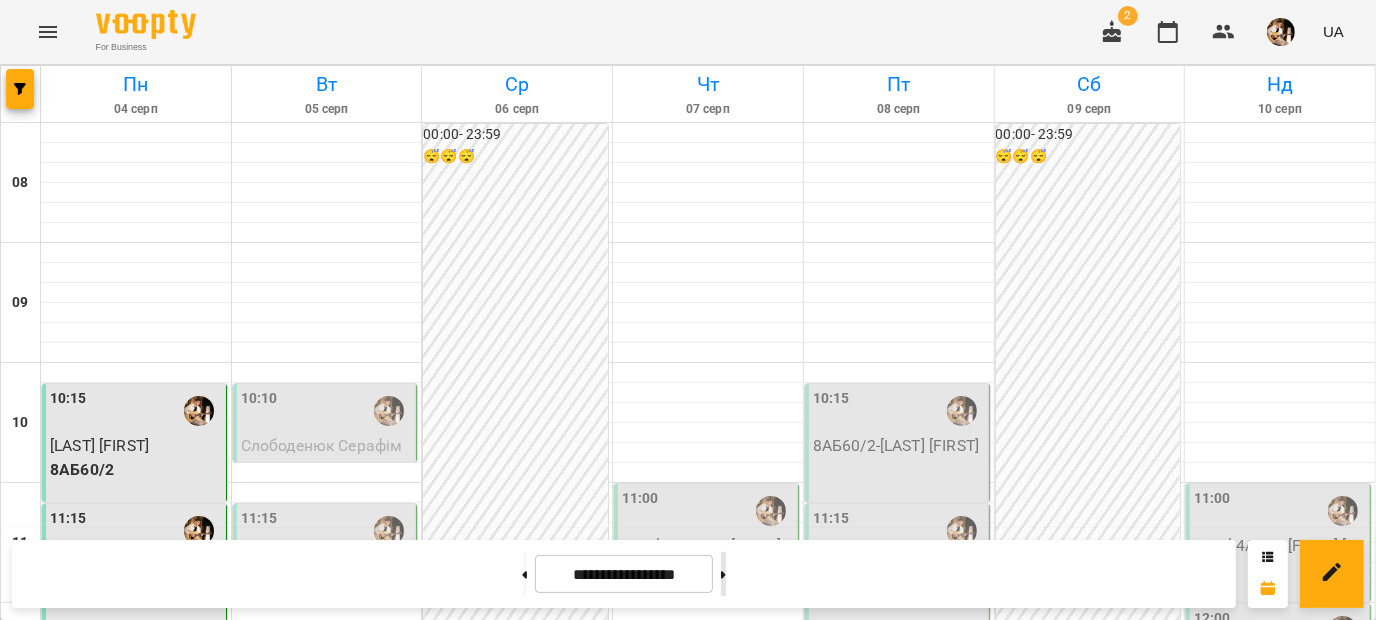 click at bounding box center [723, 574] 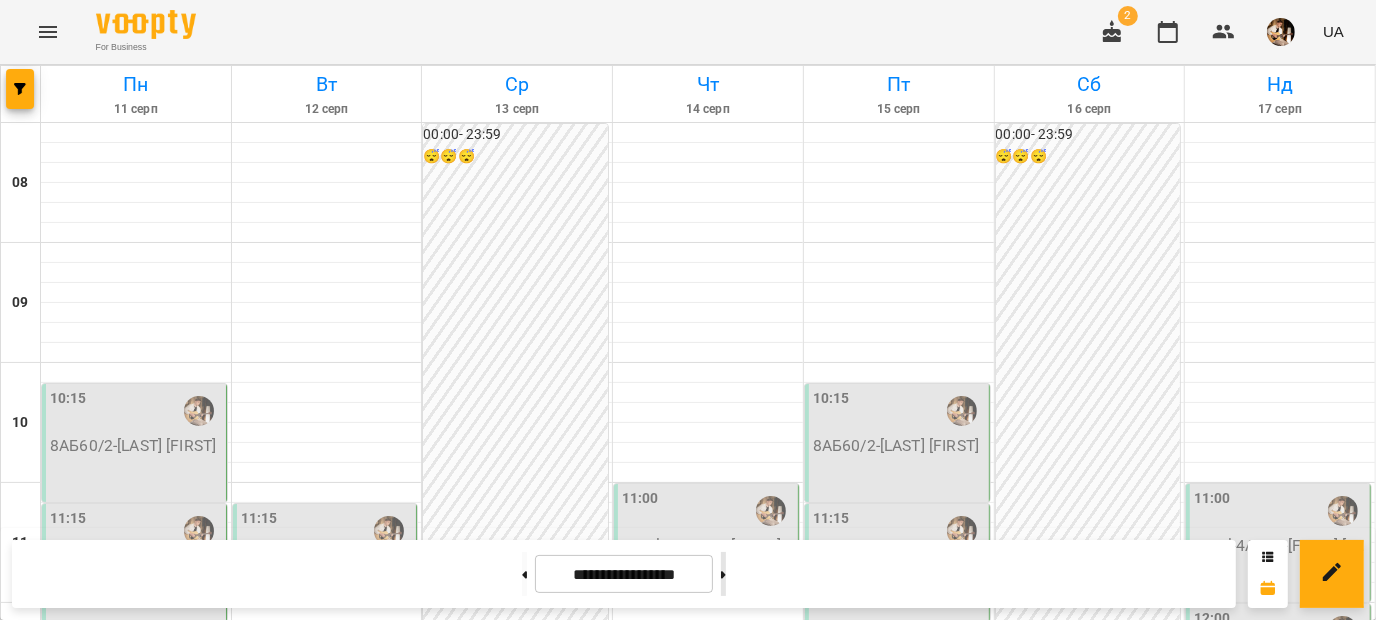 click at bounding box center (723, 574) 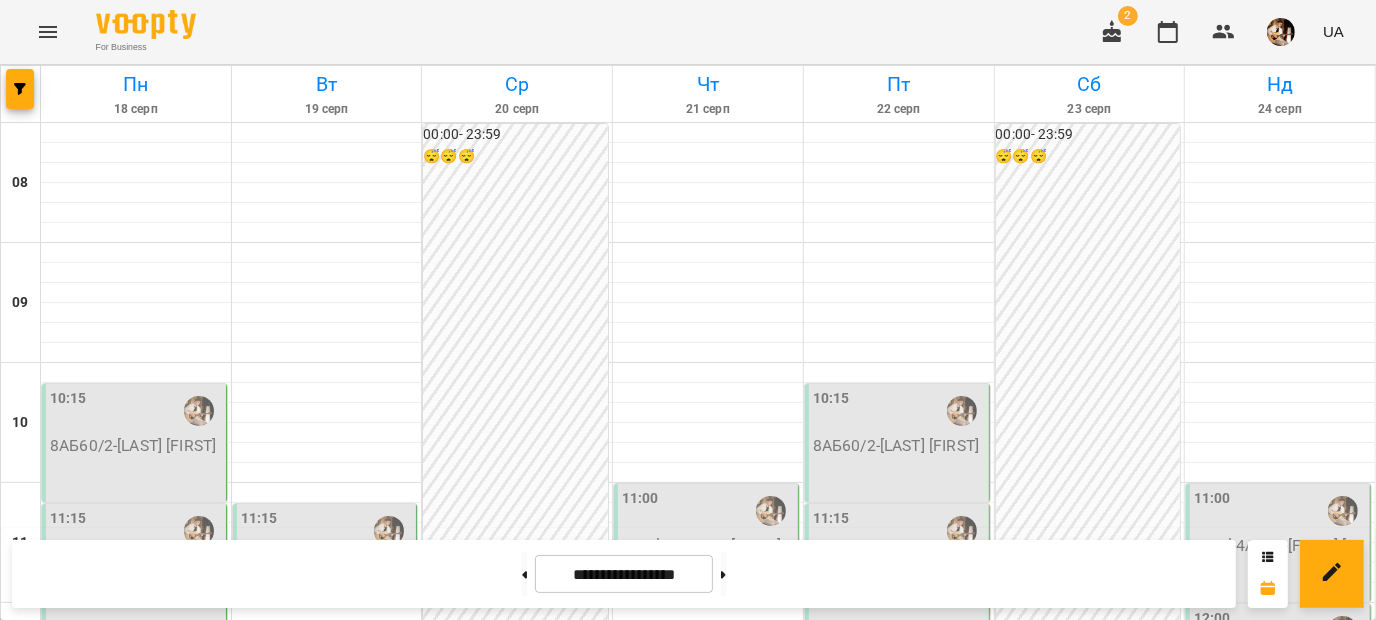 scroll, scrollTop: 303, scrollLeft: 0, axis: vertical 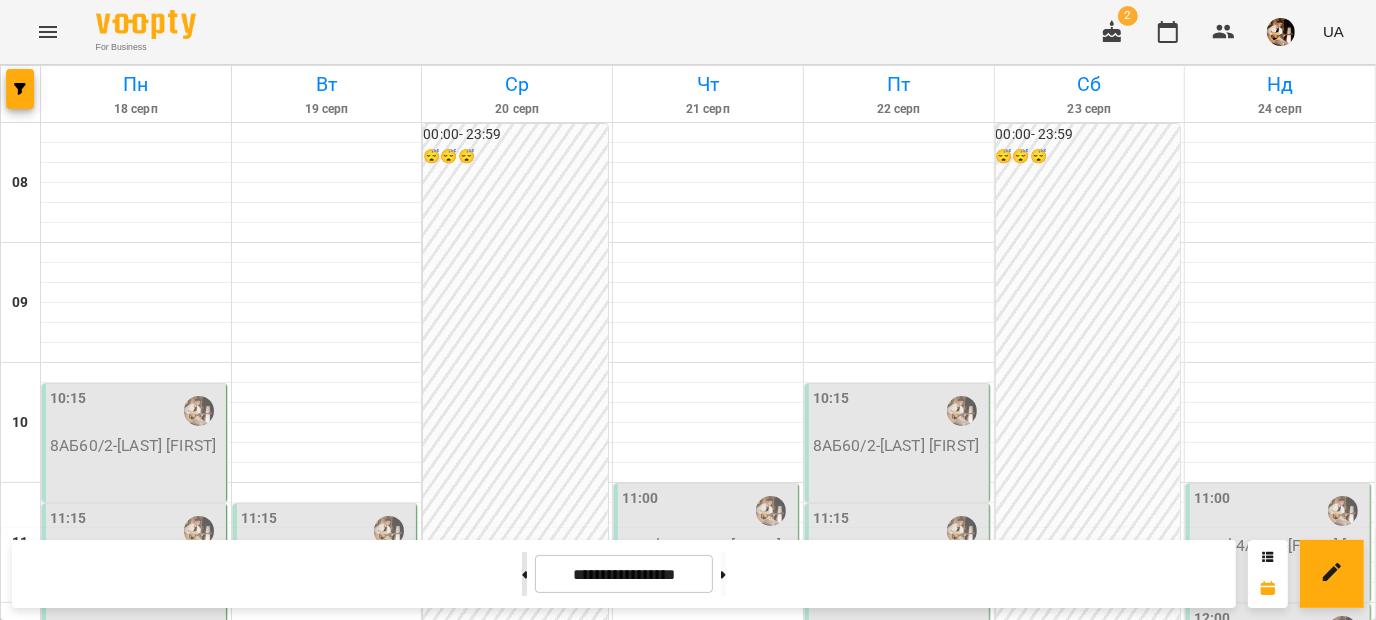click at bounding box center [524, 574] 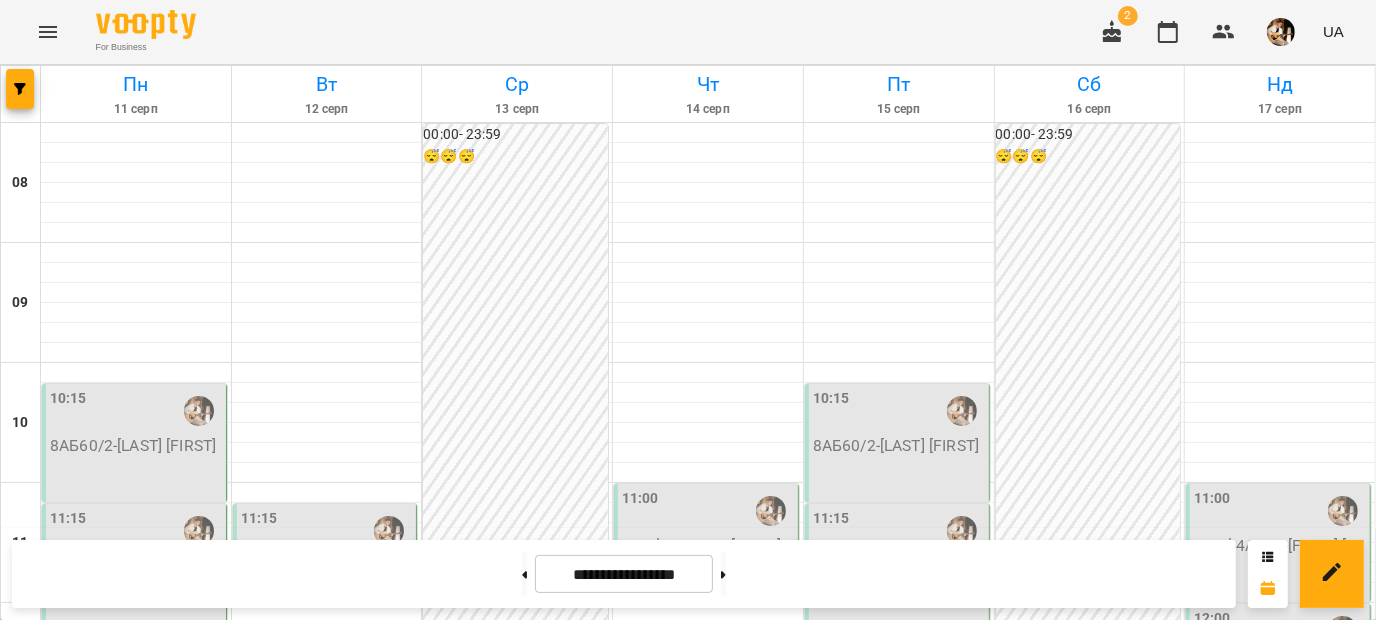 scroll, scrollTop: 340, scrollLeft: 0, axis: vertical 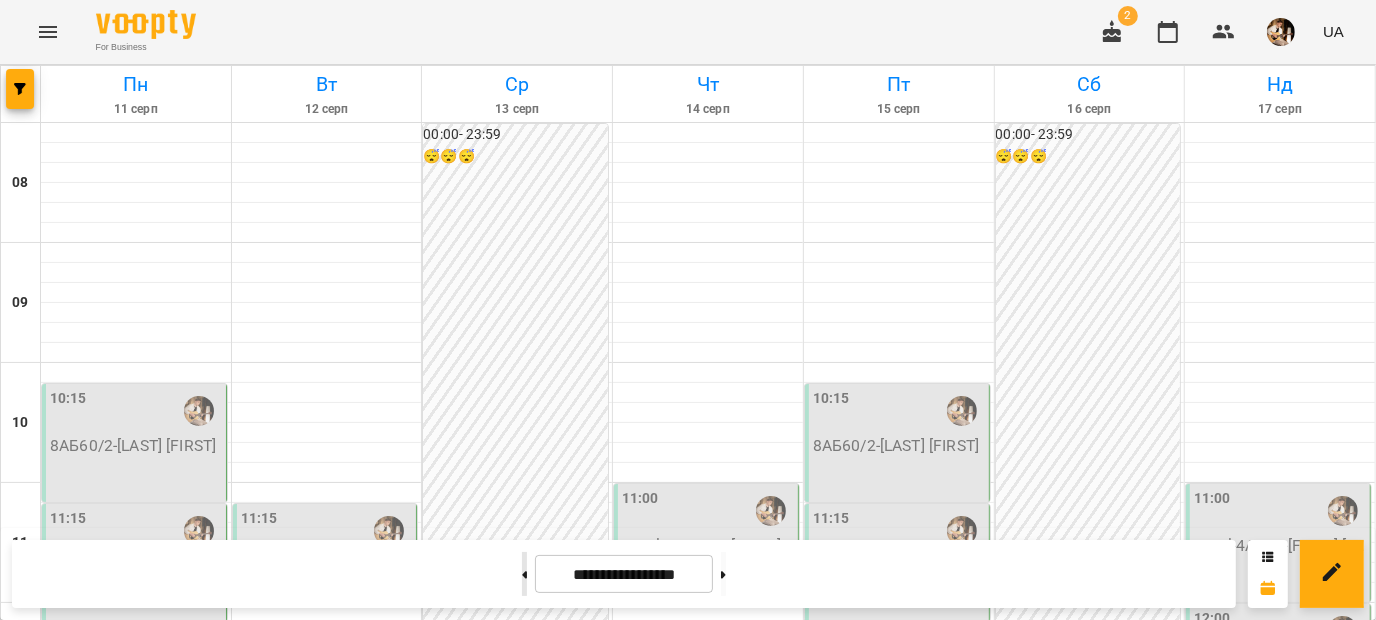 click at bounding box center [524, 574] 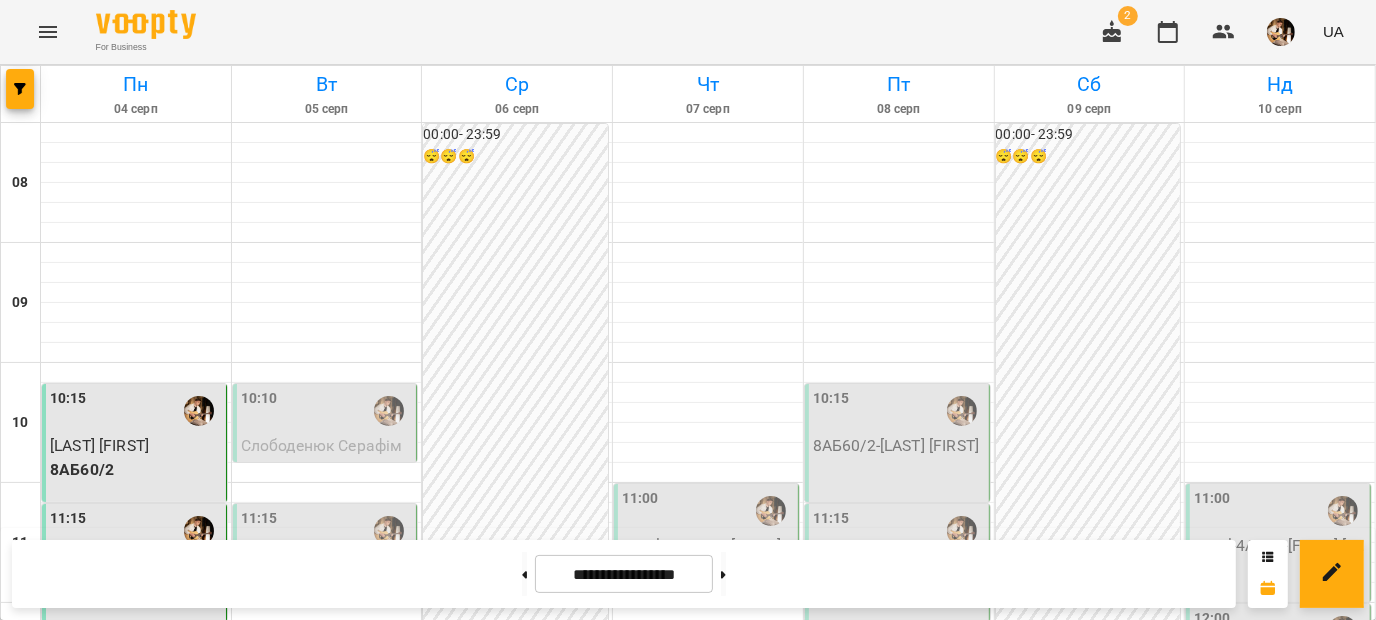 scroll, scrollTop: 1033, scrollLeft: 0, axis: vertical 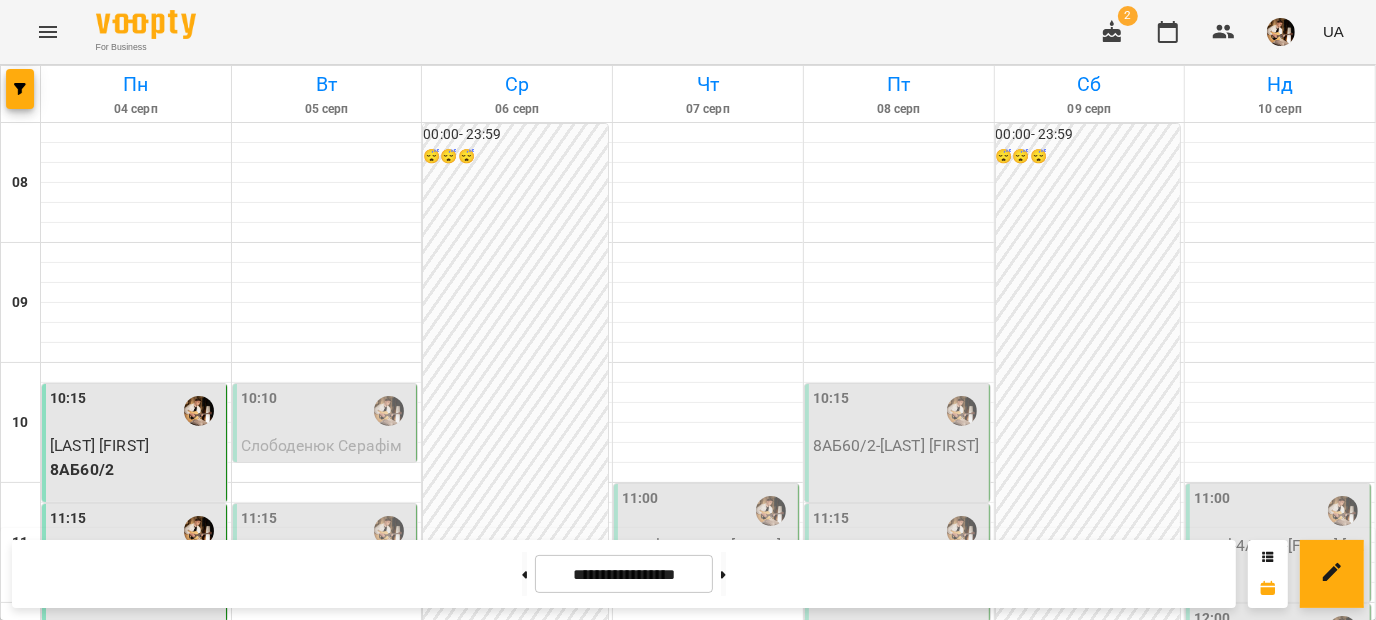 click on "Loyal-8АБ45/2 - [LAST] [FIRST]" at bounding box center (136, 1517) 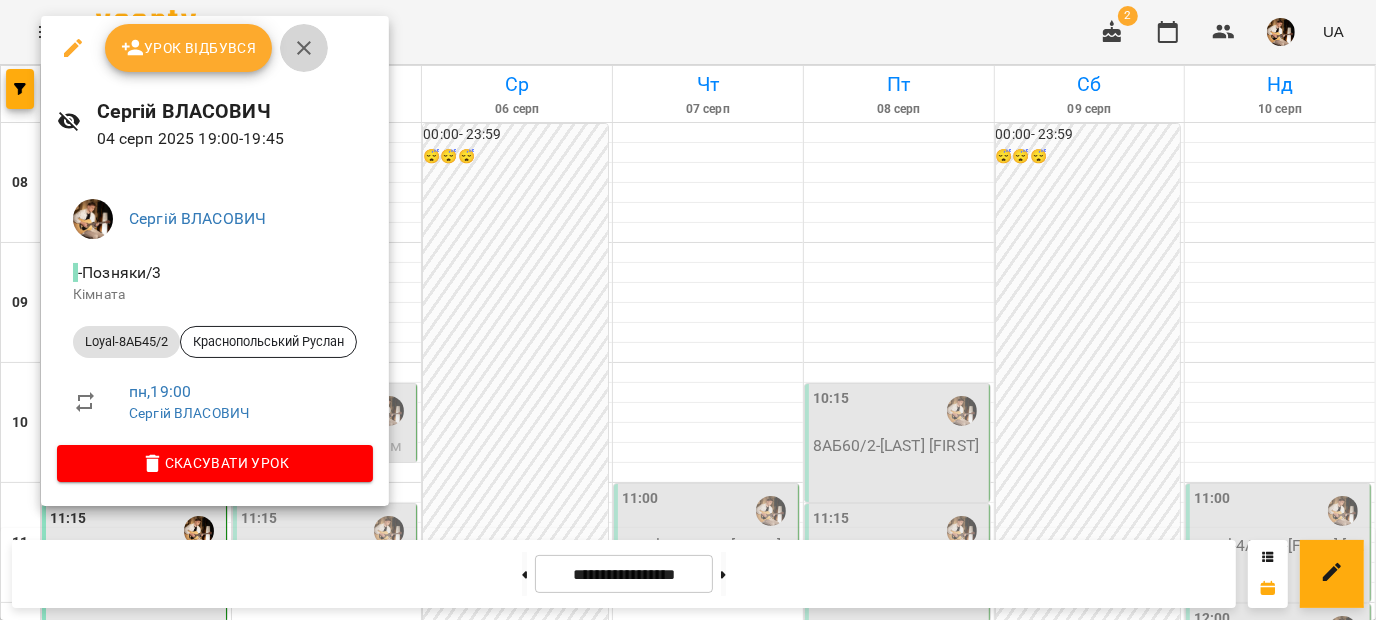 click at bounding box center [304, 48] 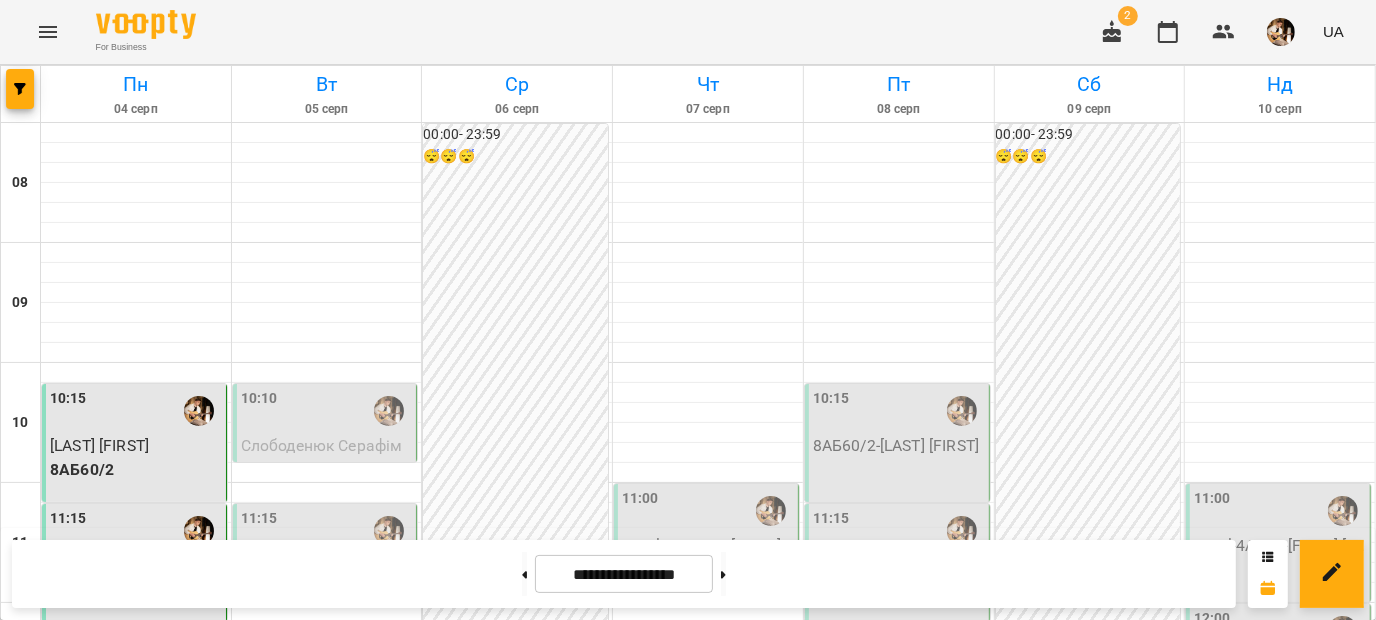 scroll, scrollTop: 676, scrollLeft: 0, axis: vertical 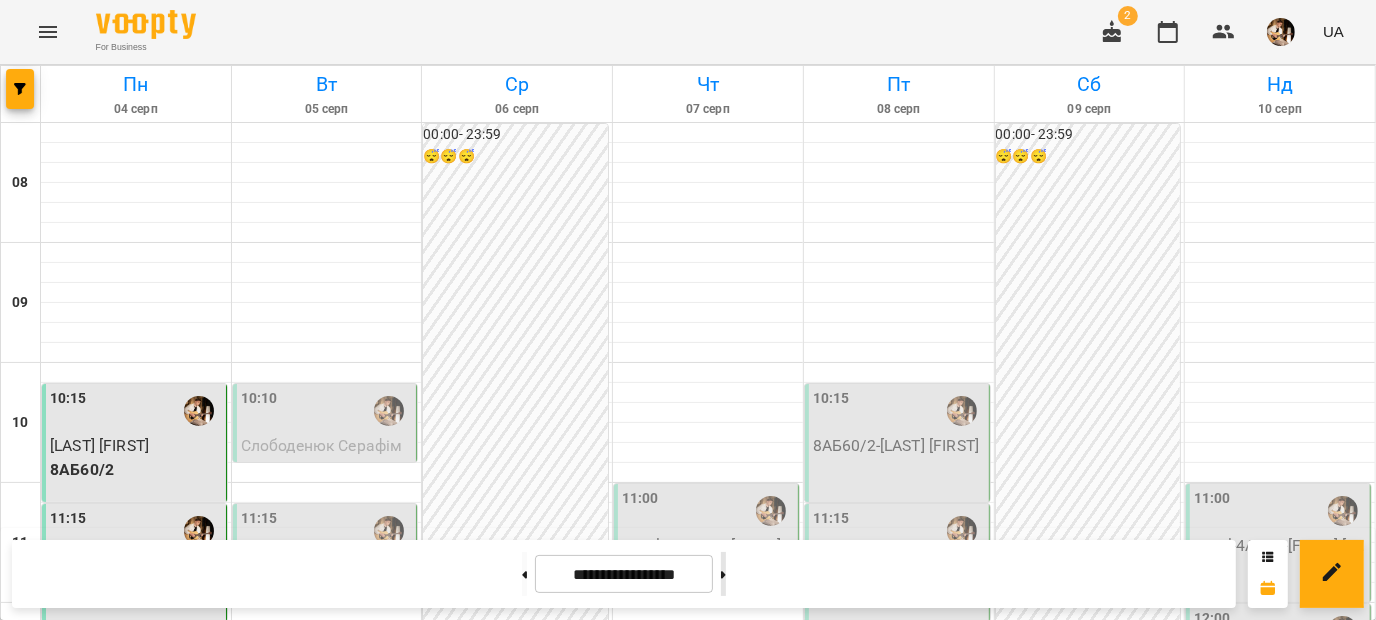 click at bounding box center (723, 574) 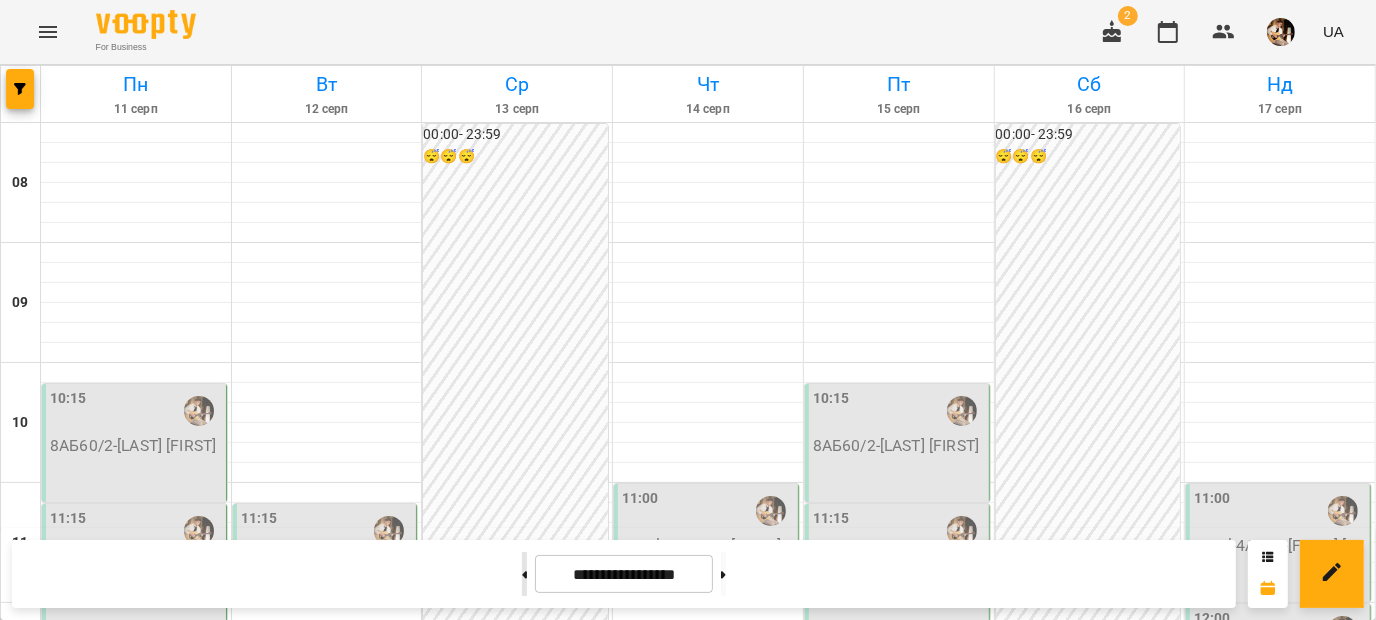 click at bounding box center [524, 574] 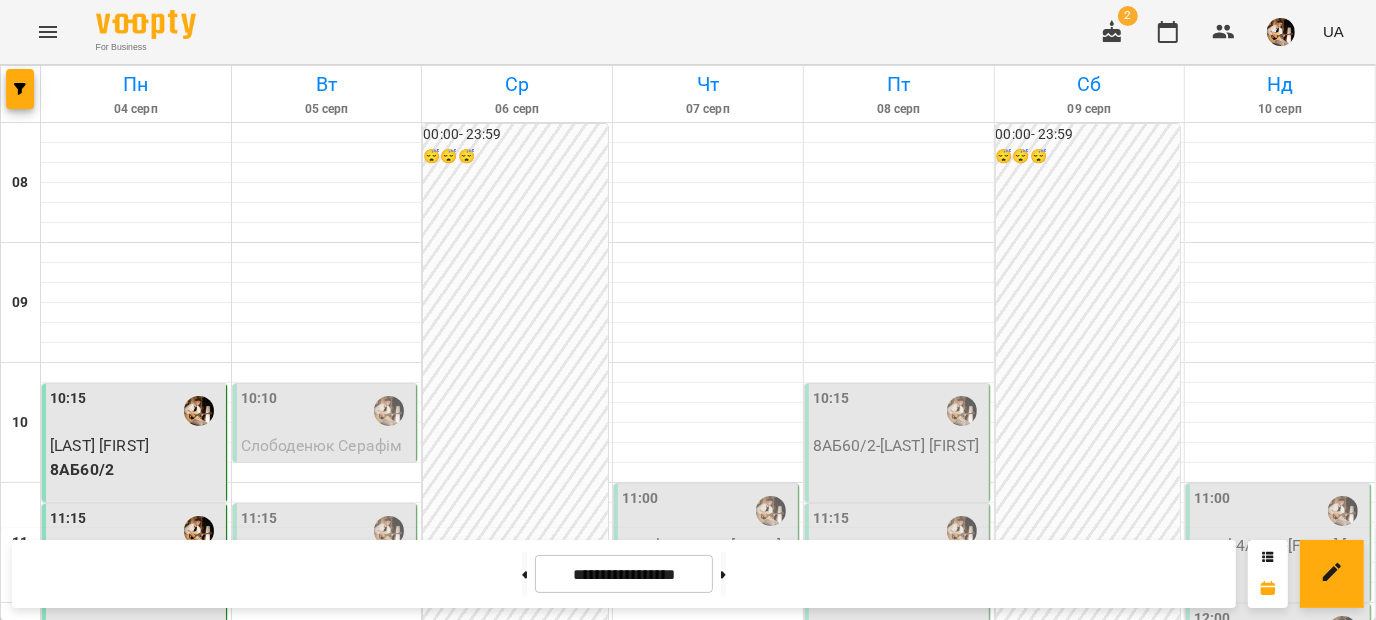 scroll, scrollTop: 116, scrollLeft: 0, axis: vertical 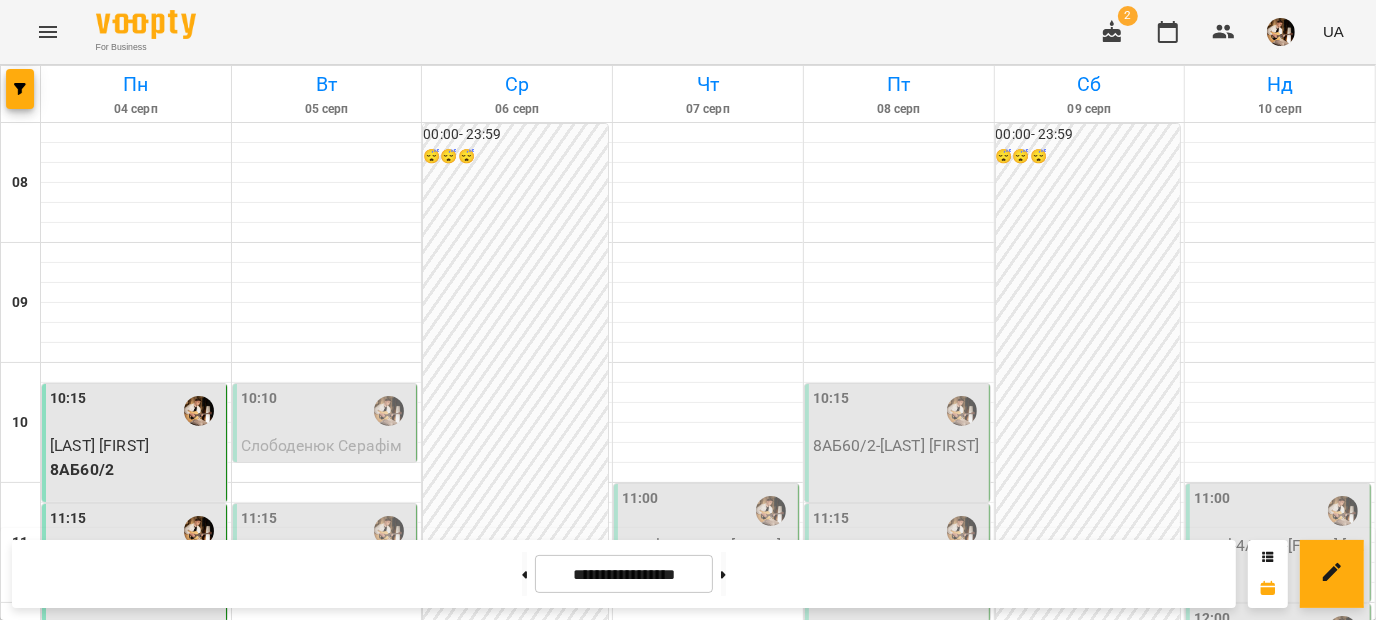 click on "[FIRST] [LAST]" at bounding box center [99, 685] 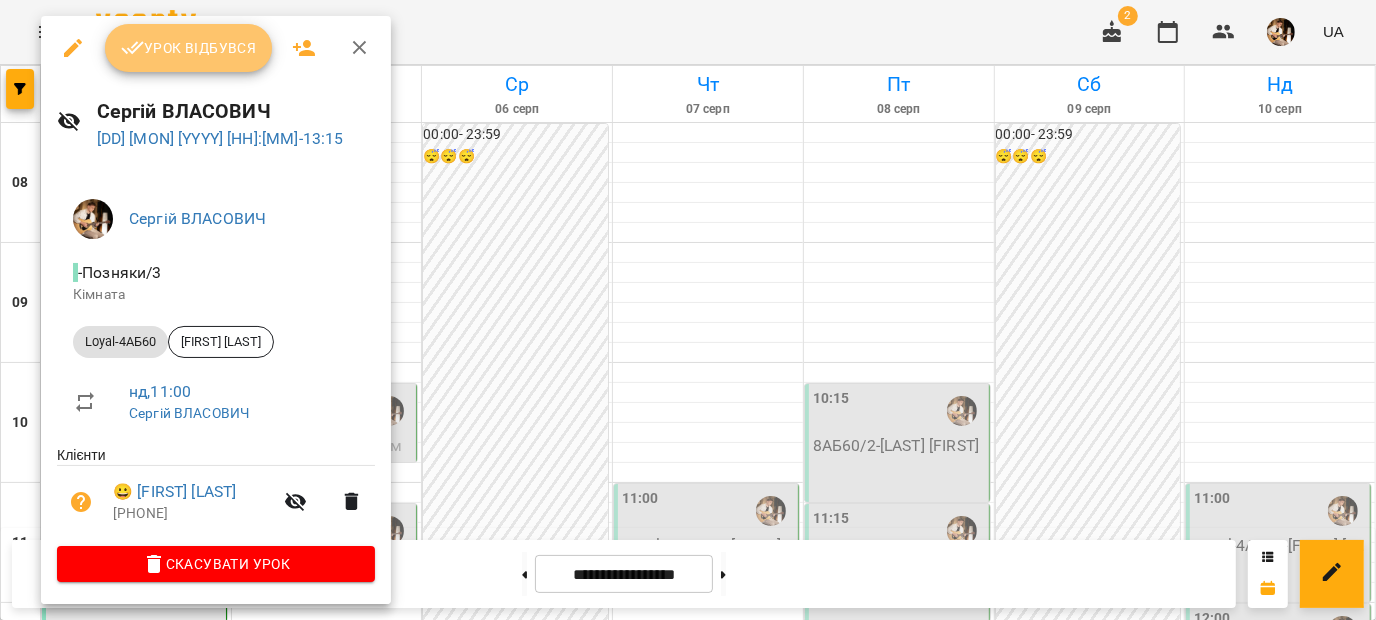 click on "Урок відбувся" at bounding box center (189, 48) 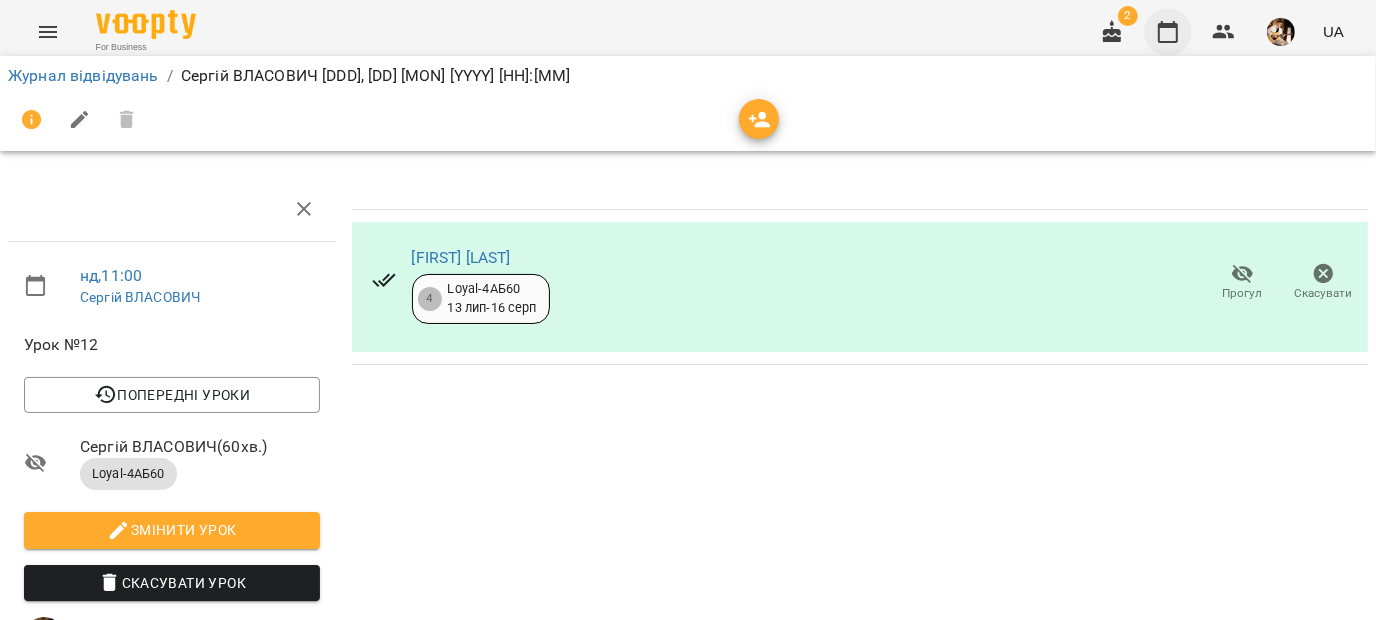 click at bounding box center (1168, 32) 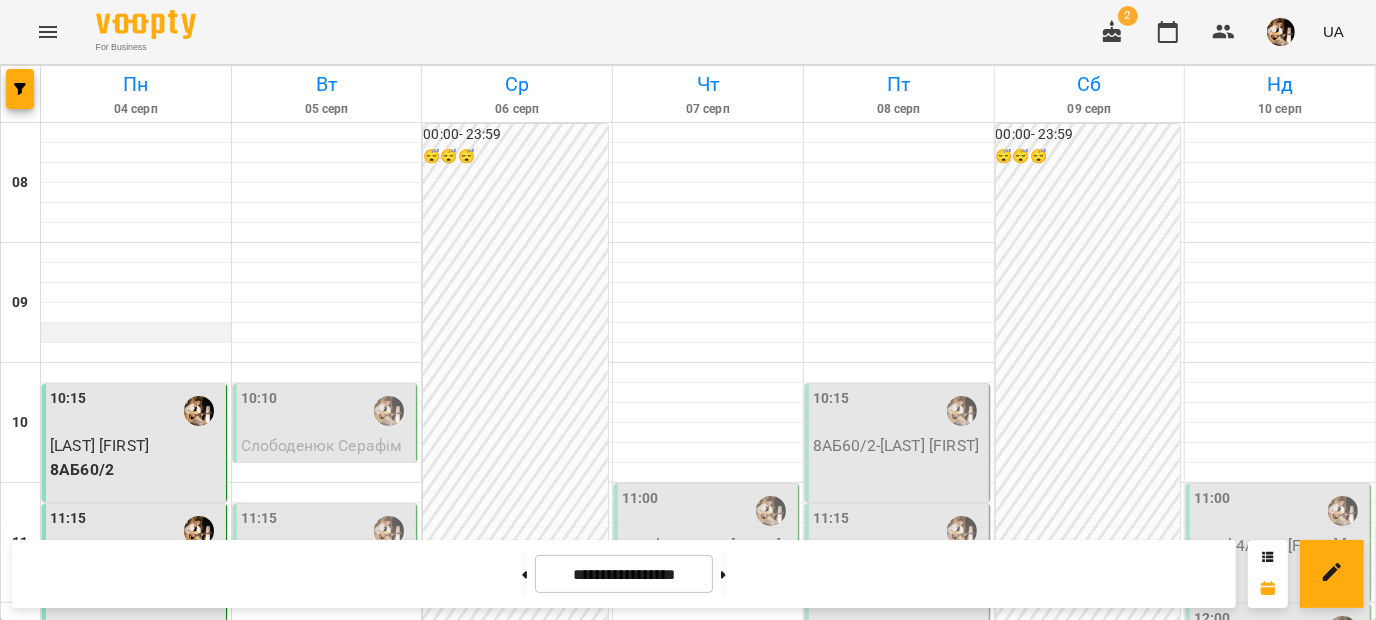 scroll, scrollTop: 351, scrollLeft: 0, axis: vertical 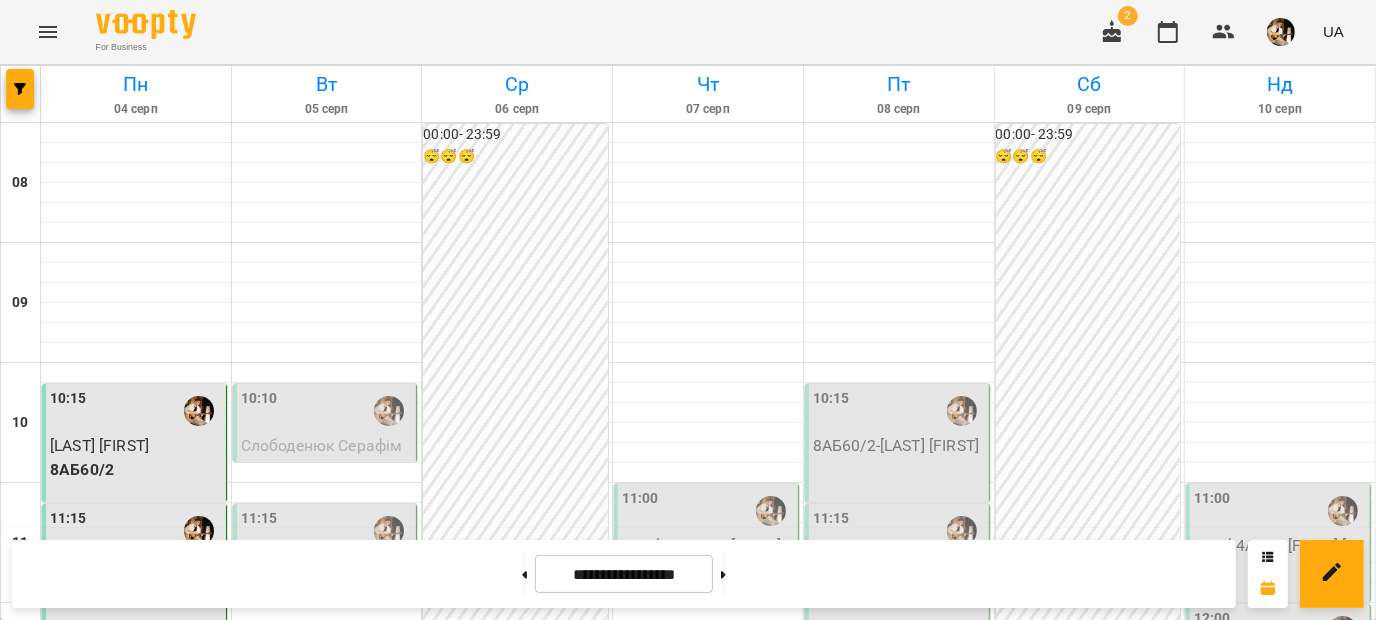 click on "12:15" at bounding box center [136, 651] 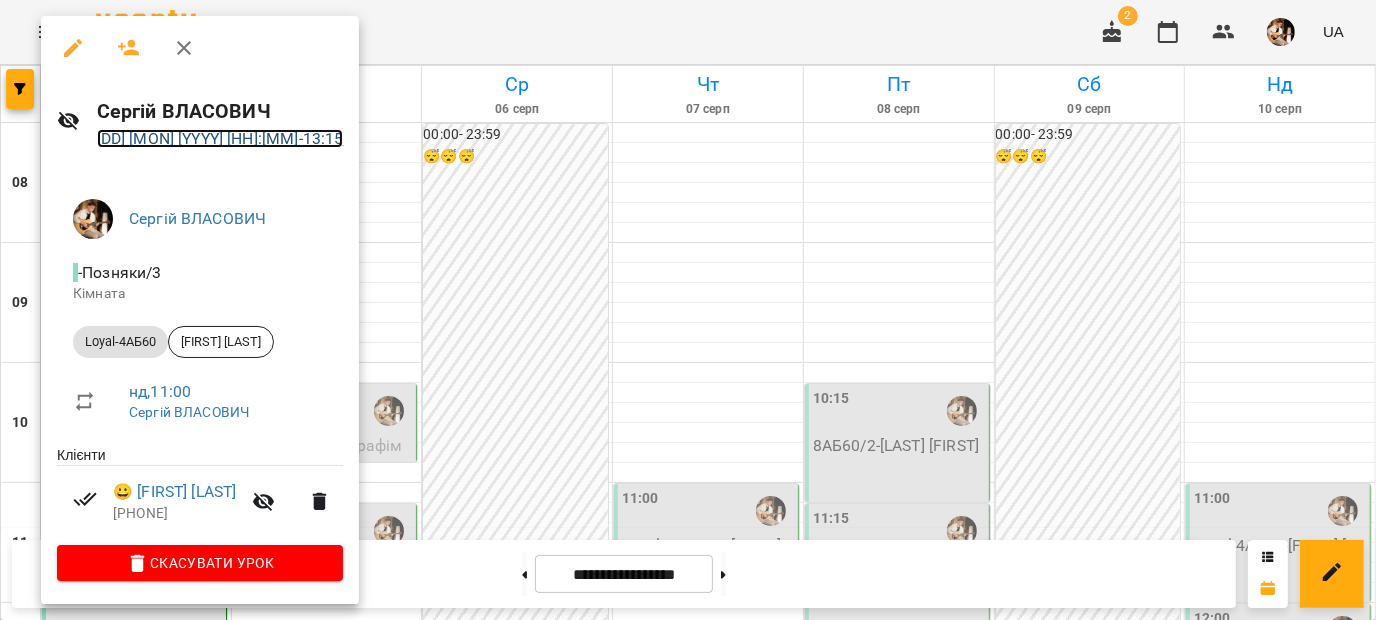 click on "[DD] [MON] [YYYY] [HH]:[MM]  -  [HH]:[MM]" at bounding box center [220, 138] 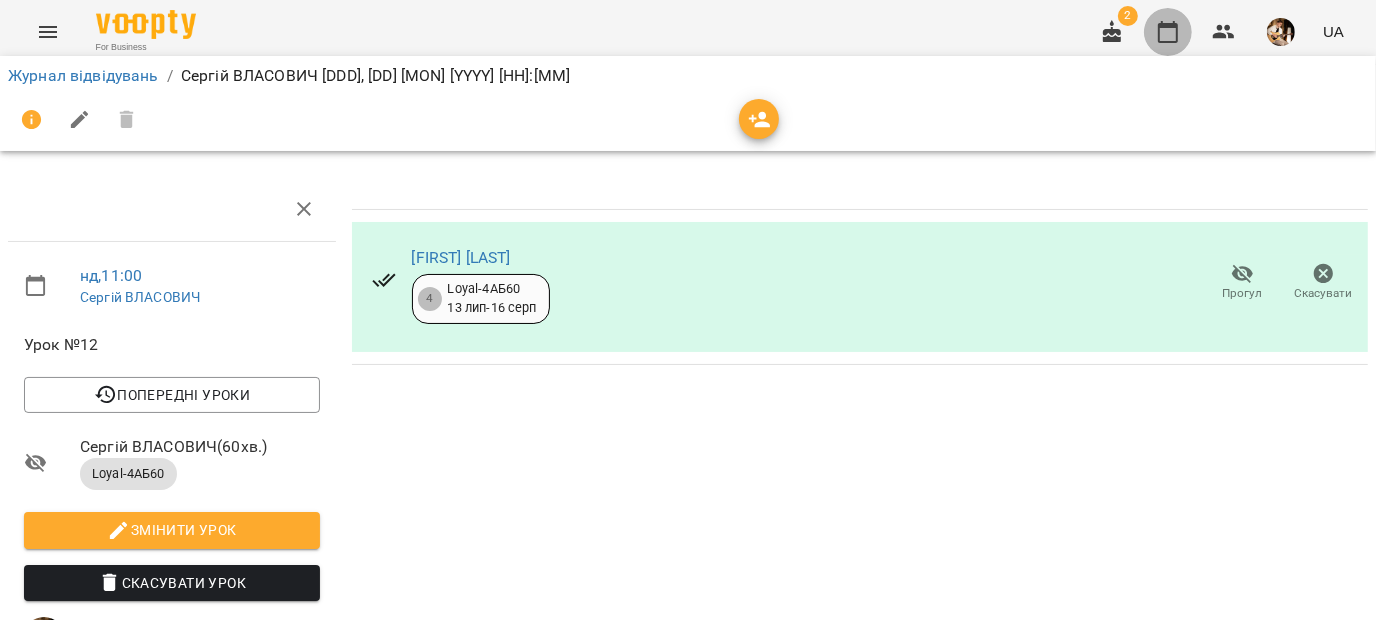 click at bounding box center [1168, 32] 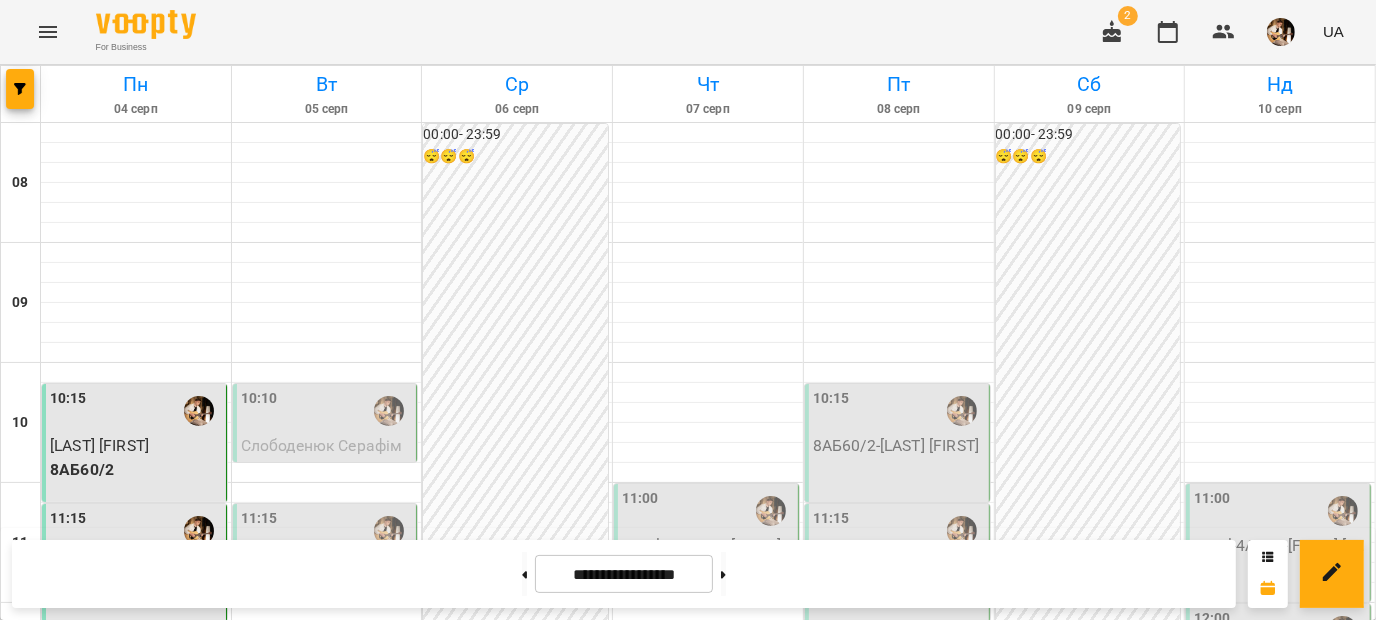 scroll, scrollTop: 528, scrollLeft: 0, axis: vertical 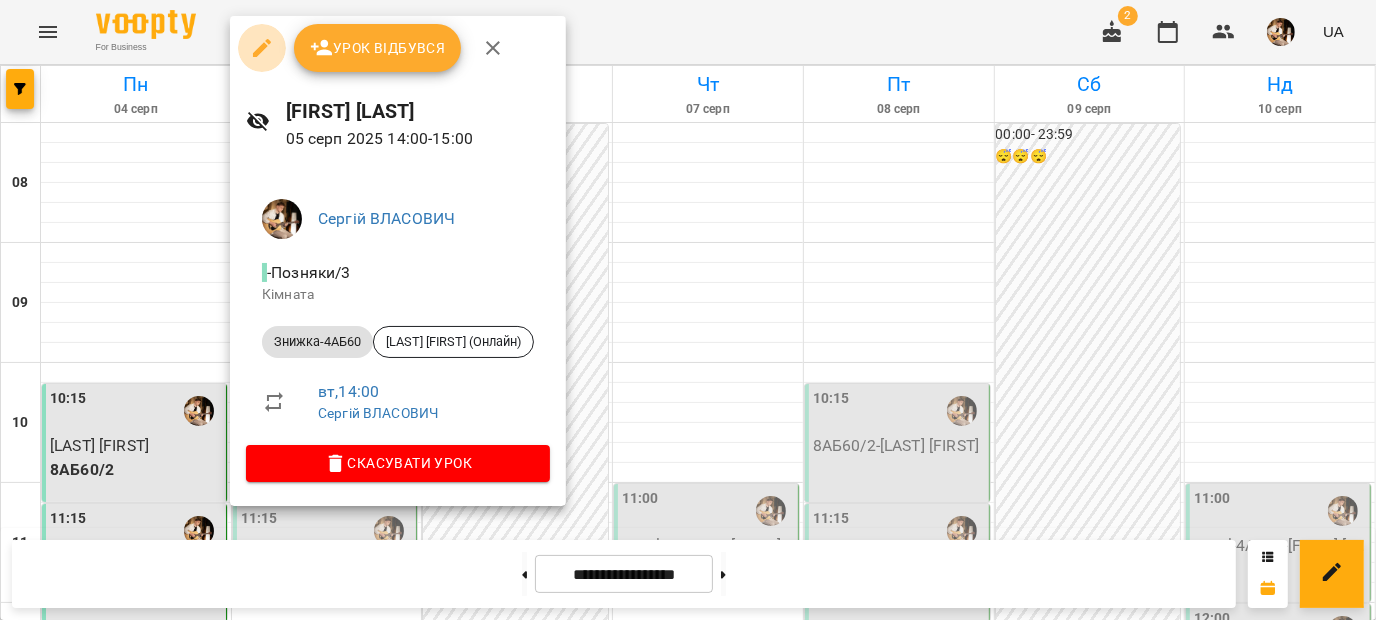 click 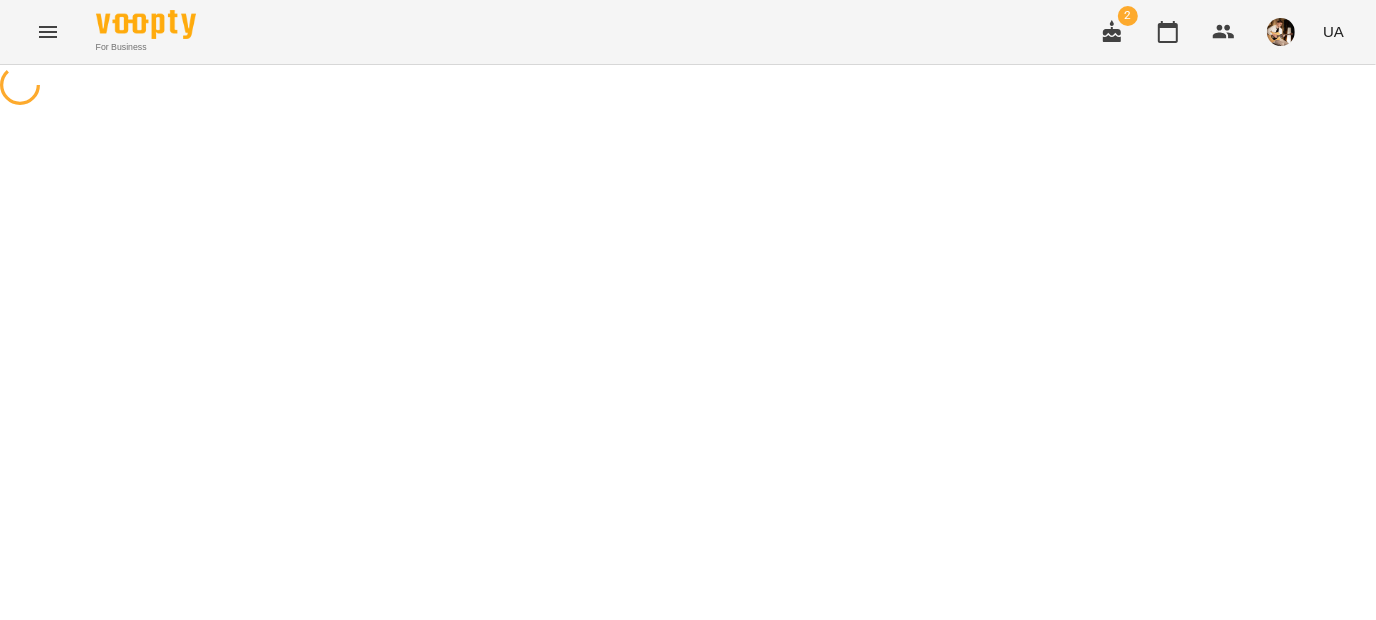 select on "**********" 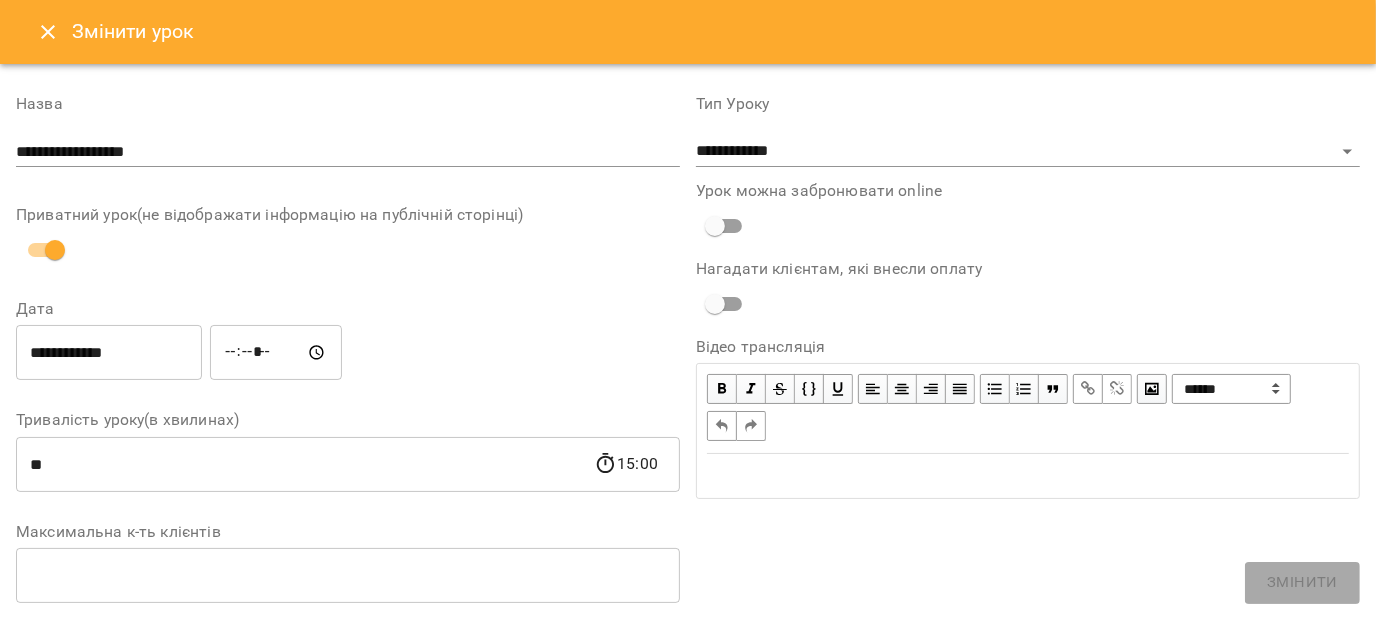 click at bounding box center [48, 32] 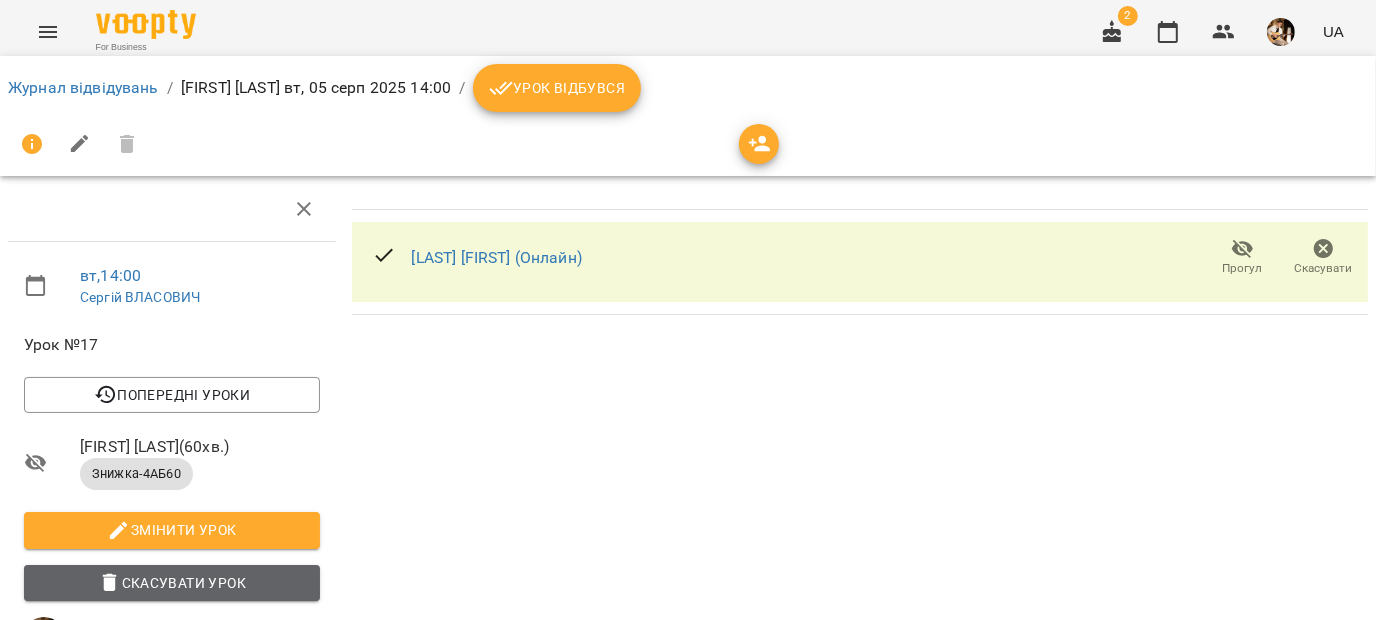 click on "Скасувати Урок" at bounding box center (172, 583) 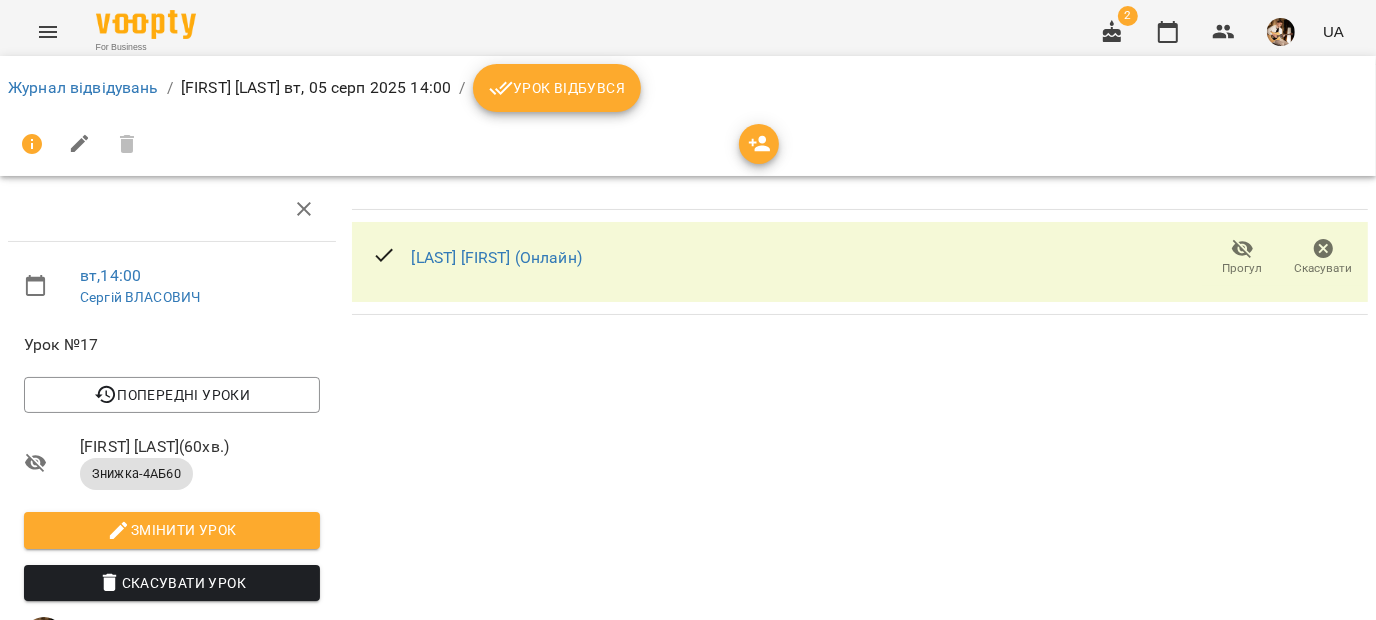 click on "Скасувати Урок" at bounding box center (172, 583) 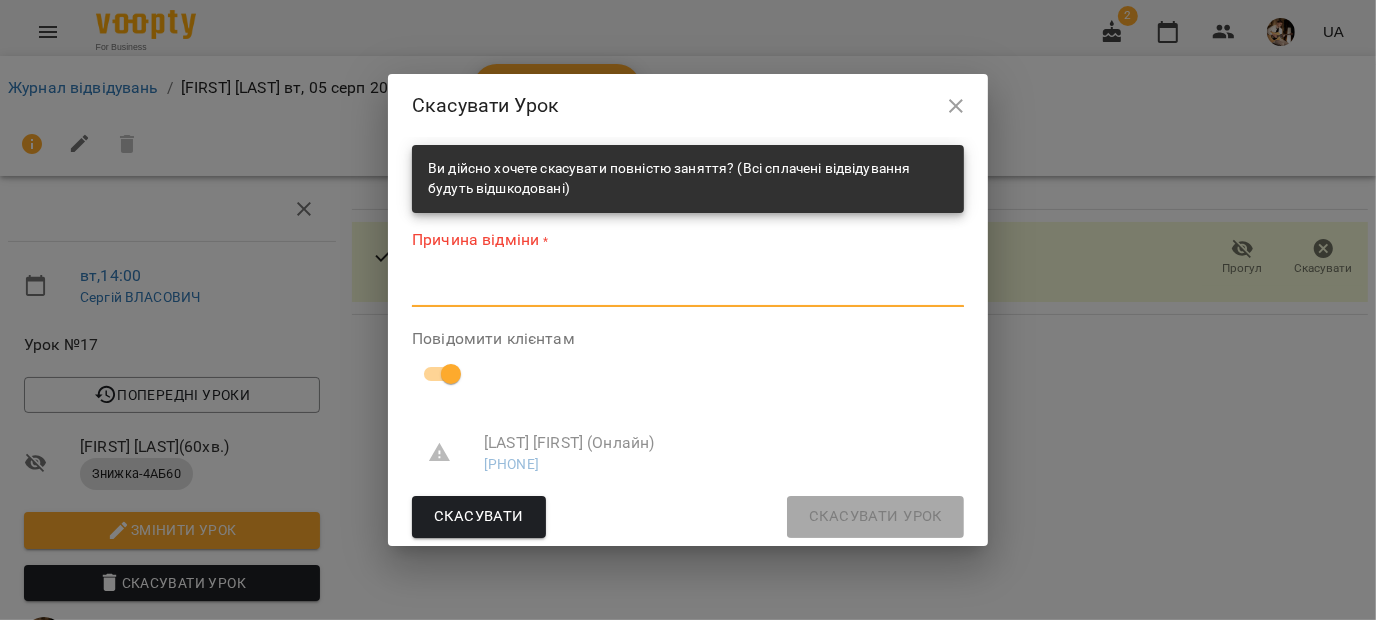 click at bounding box center (688, 290) 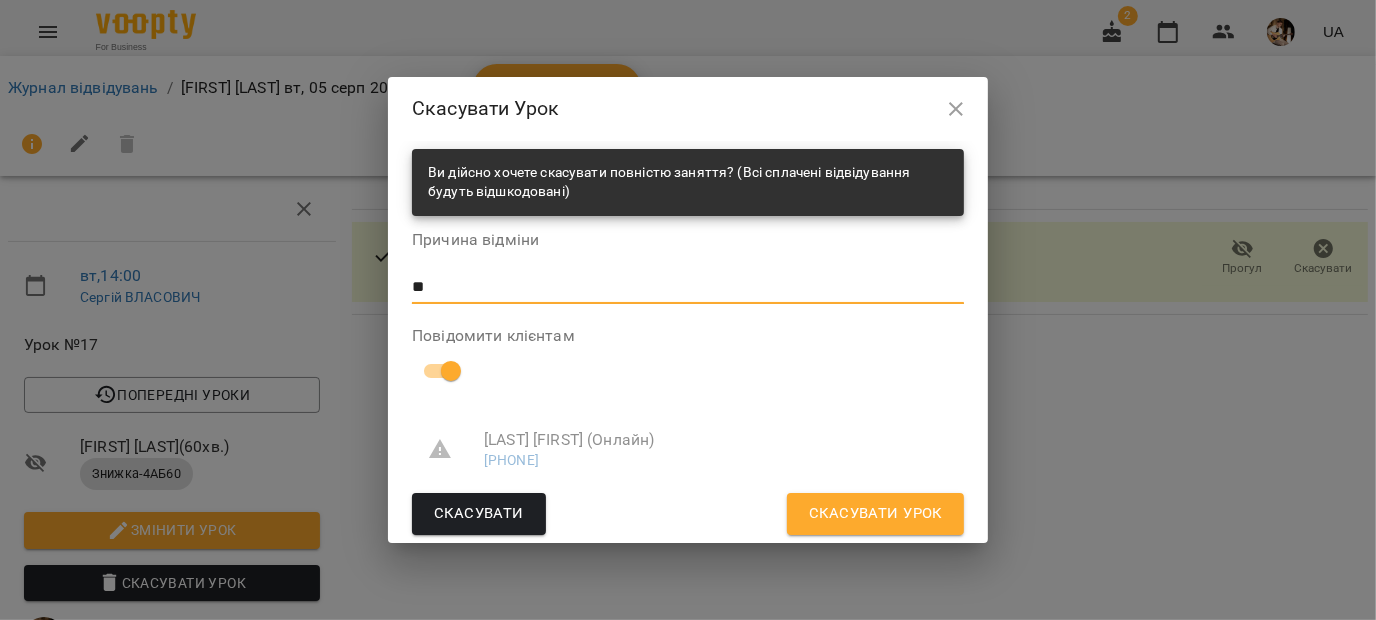 type on "**" 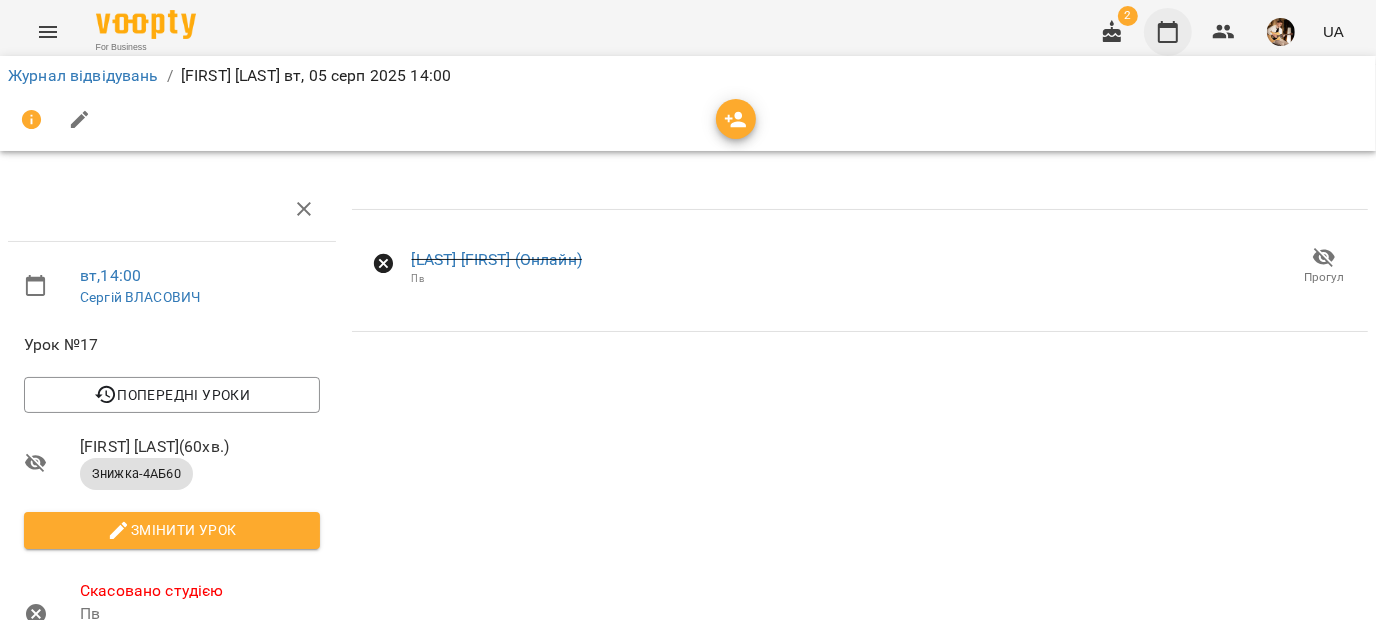 click 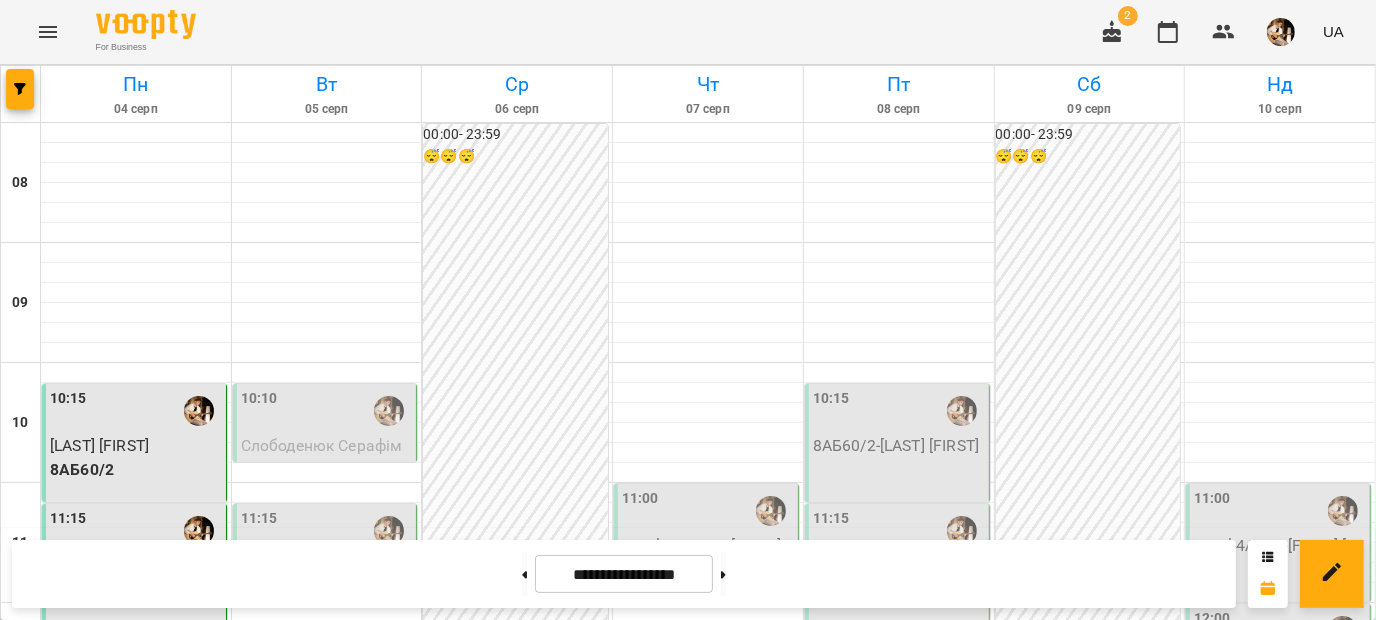 scroll, scrollTop: 499, scrollLeft: 0, axis: vertical 